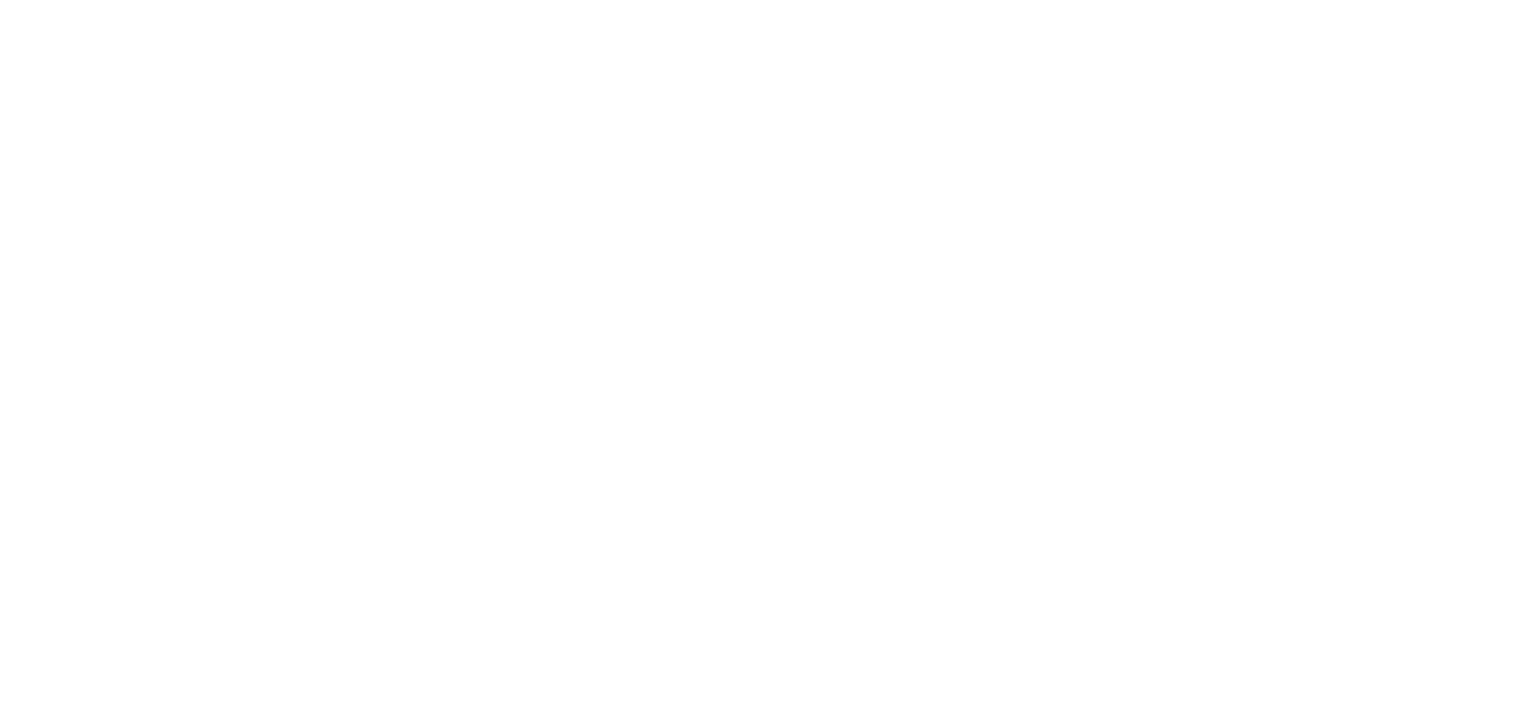scroll, scrollTop: 0, scrollLeft: 0, axis: both 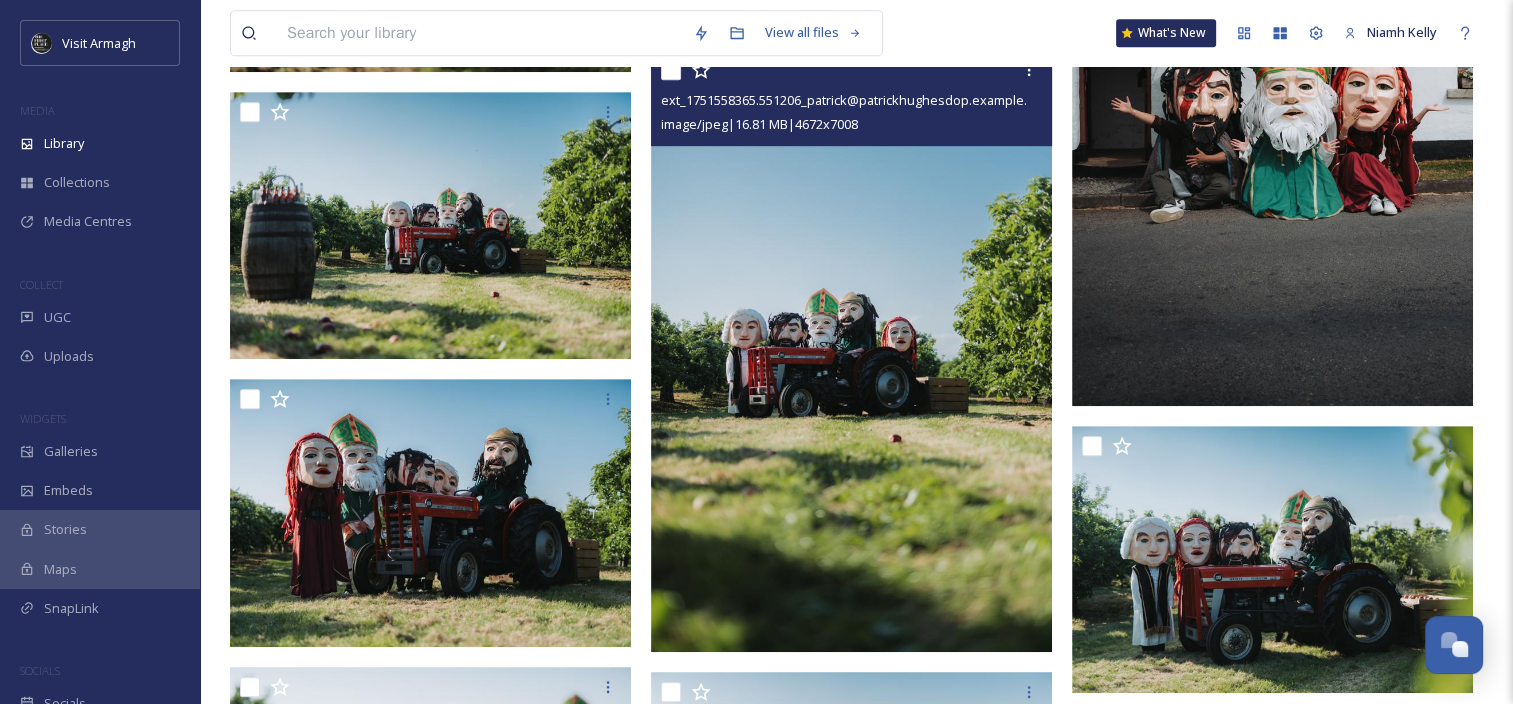click at bounding box center (851, 351) 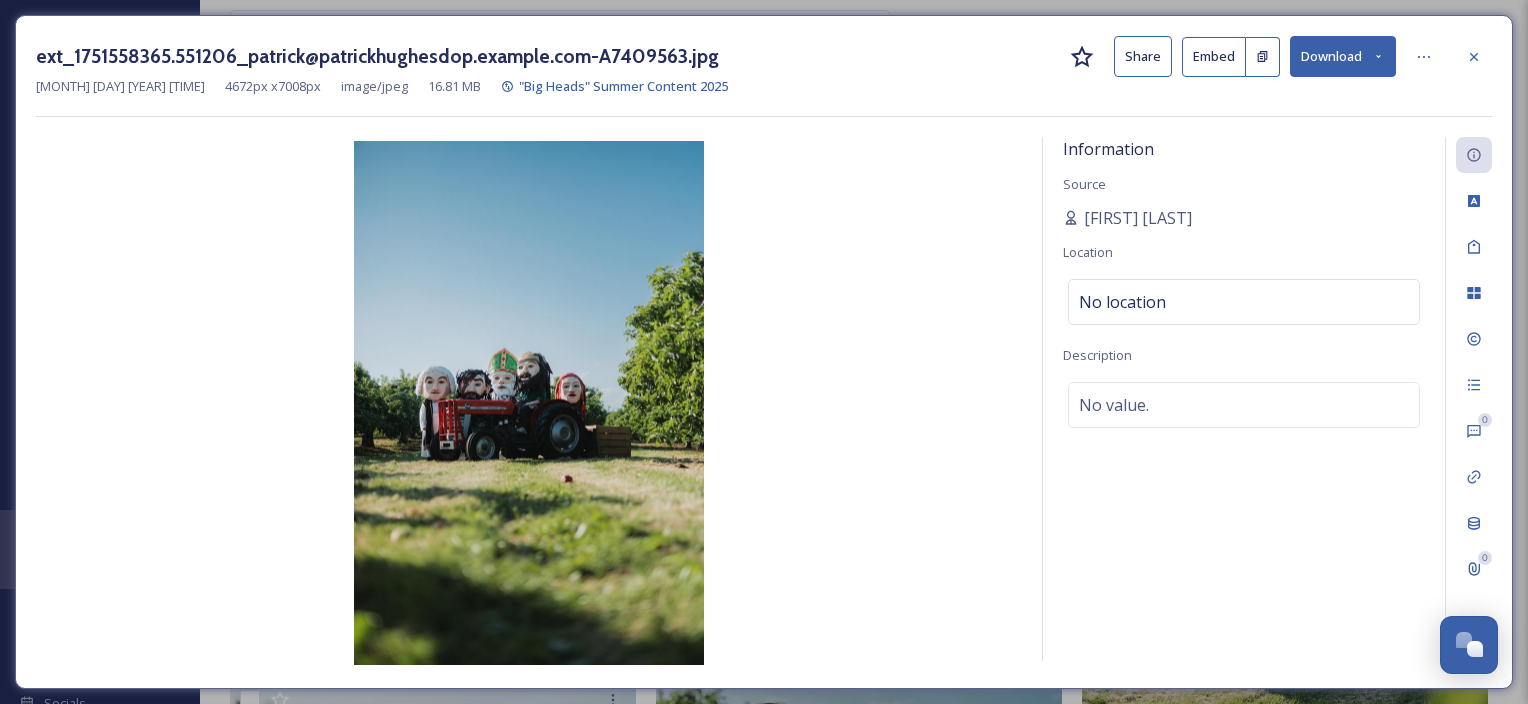 click on "Download" at bounding box center (1343, 56) 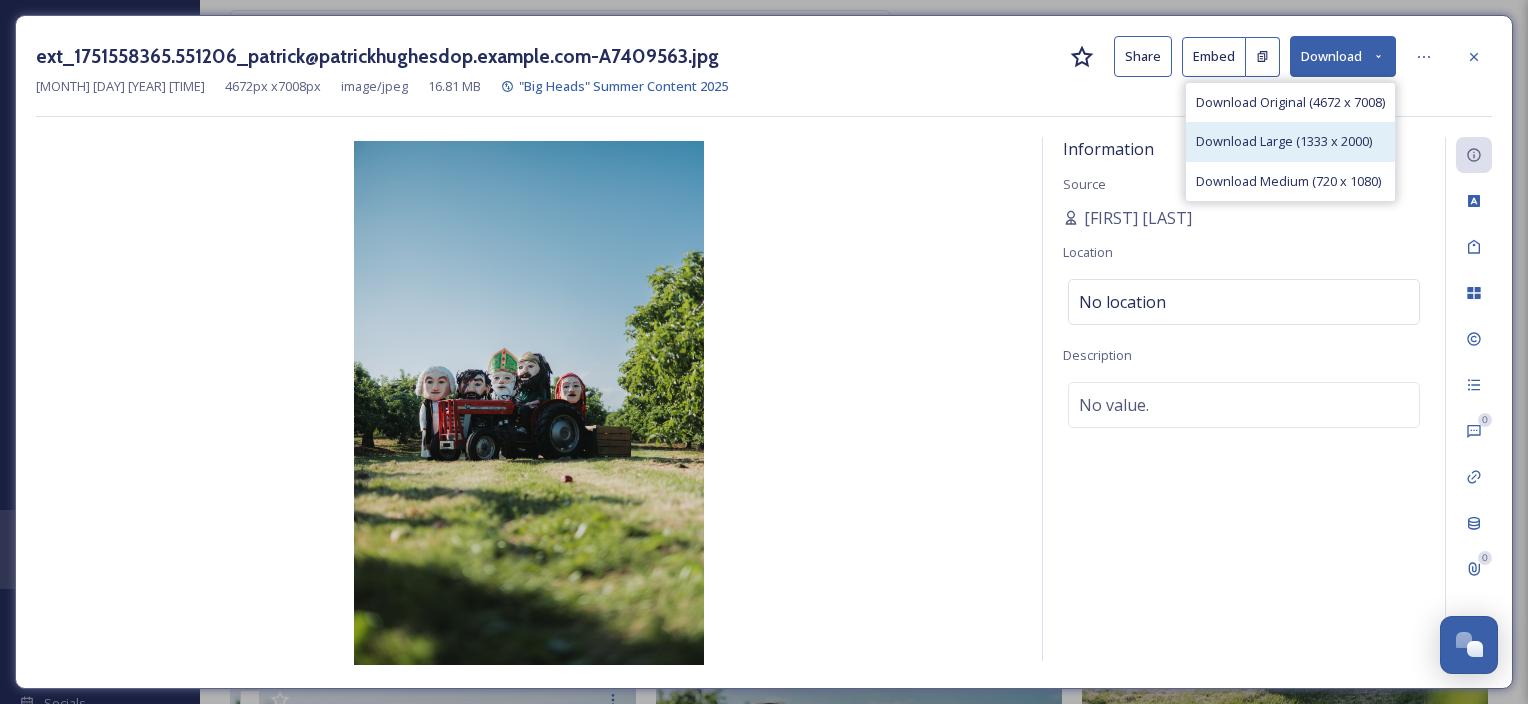 click on "Download Large (1333 x 2000)" at bounding box center (1284, 141) 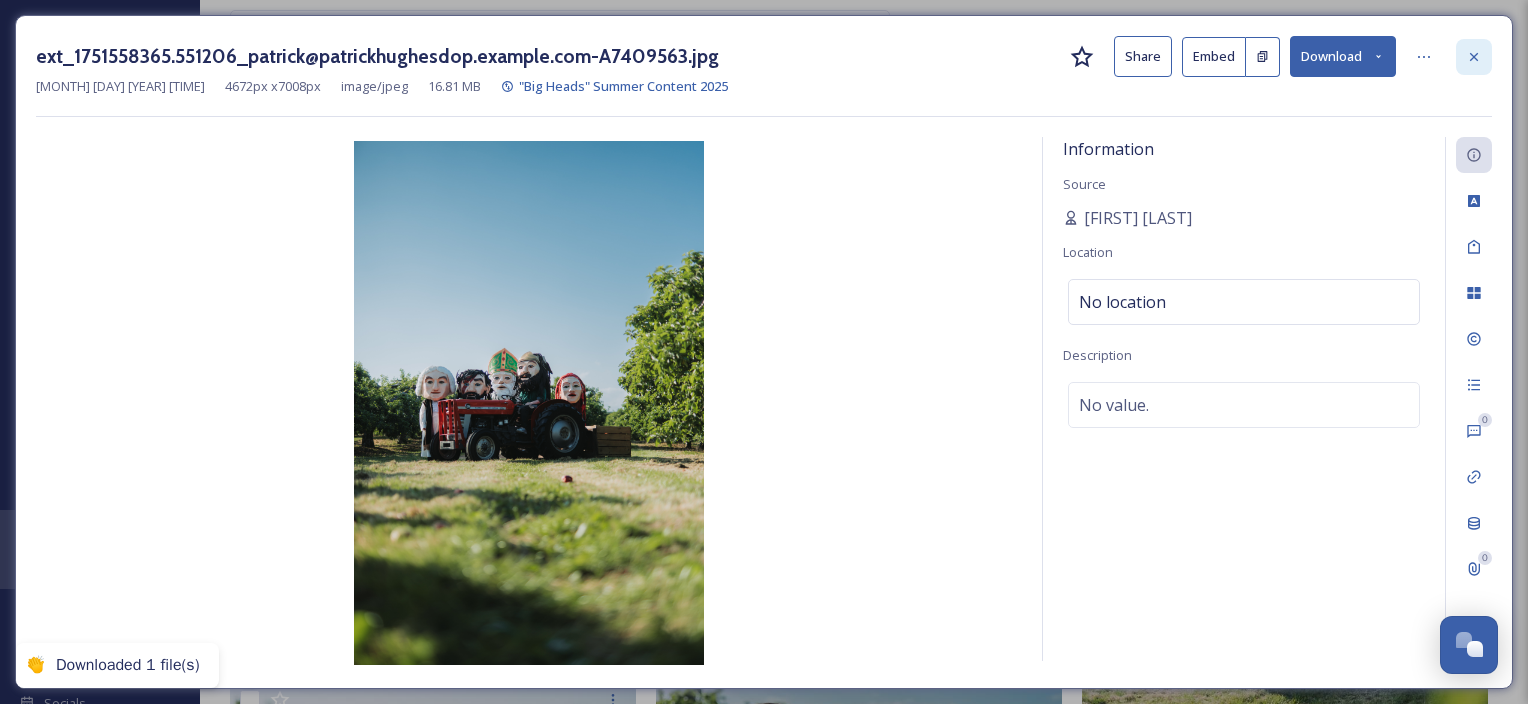 click 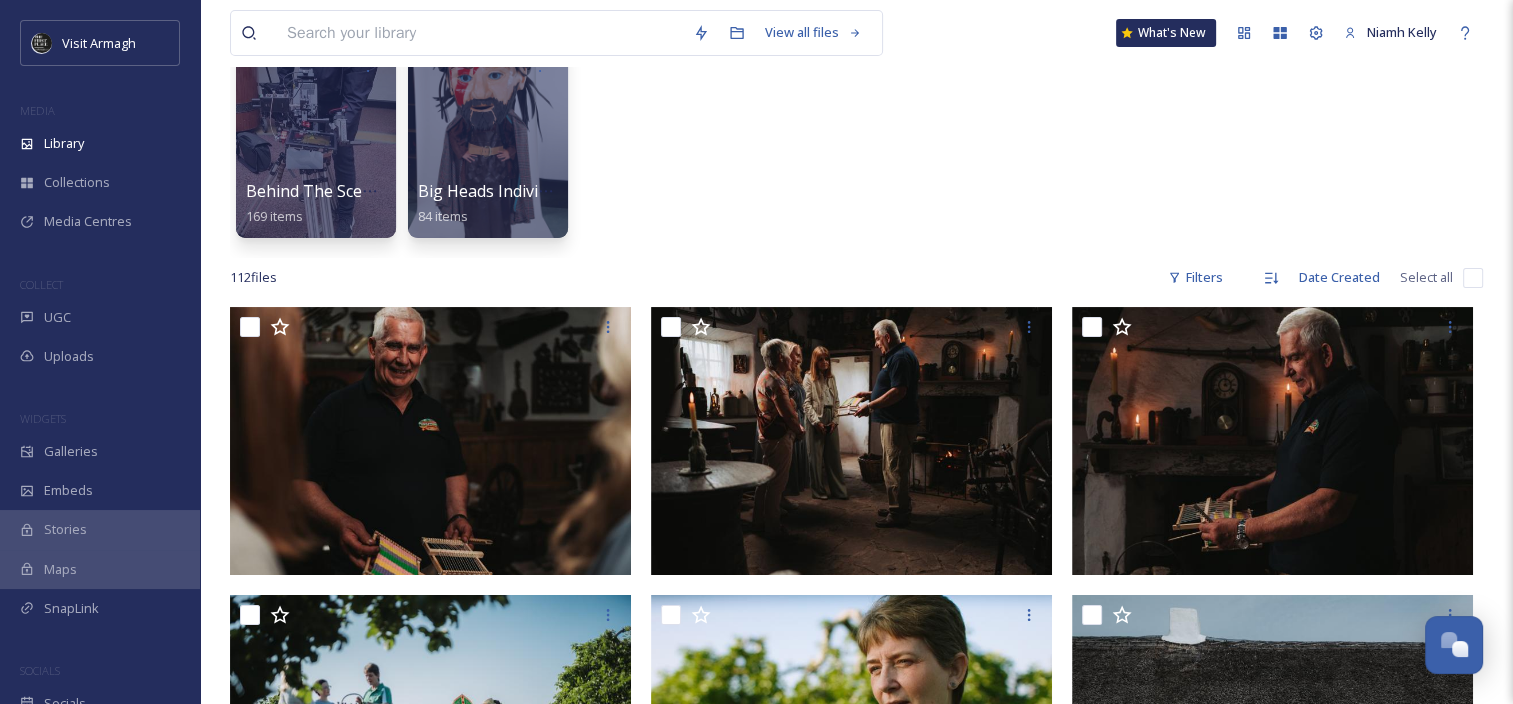 scroll, scrollTop: 0, scrollLeft: 0, axis: both 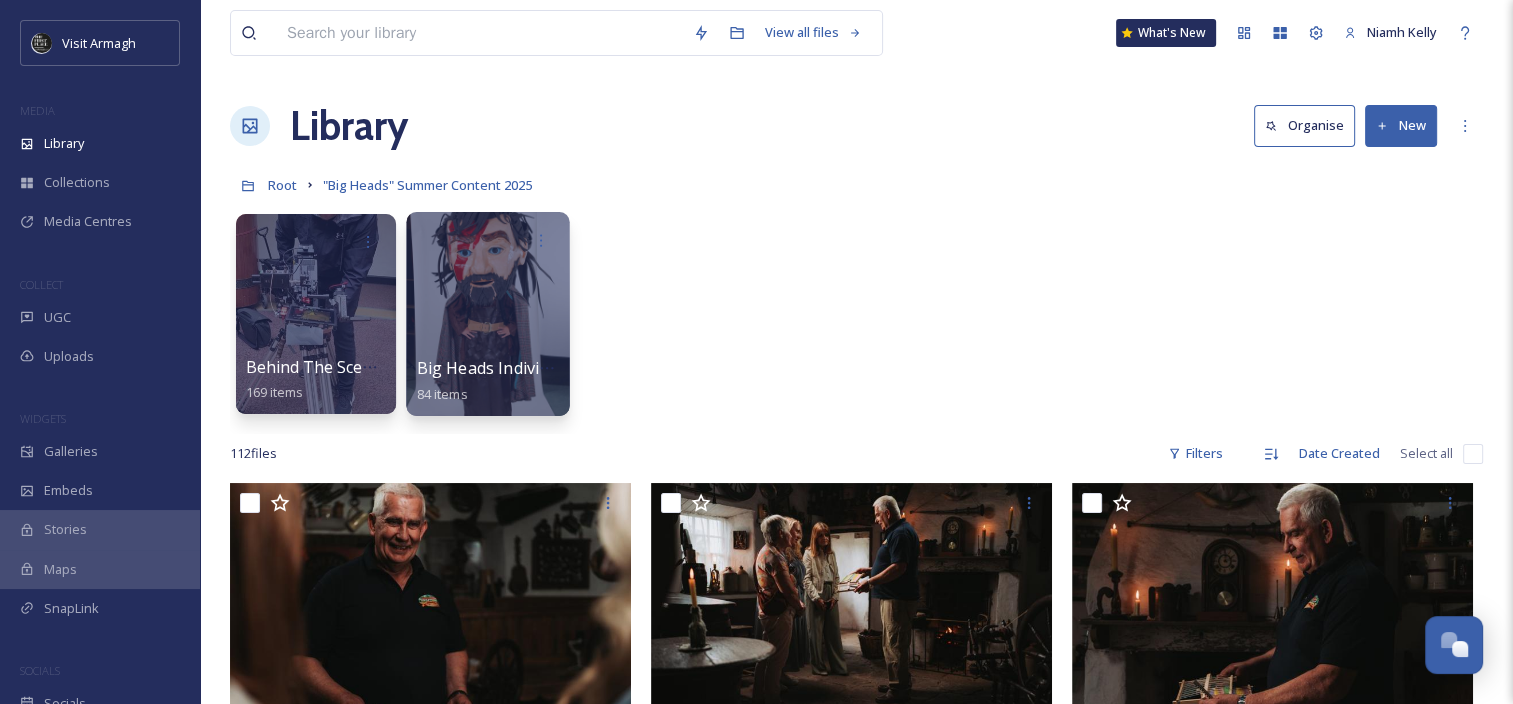 click at bounding box center (487, 314) 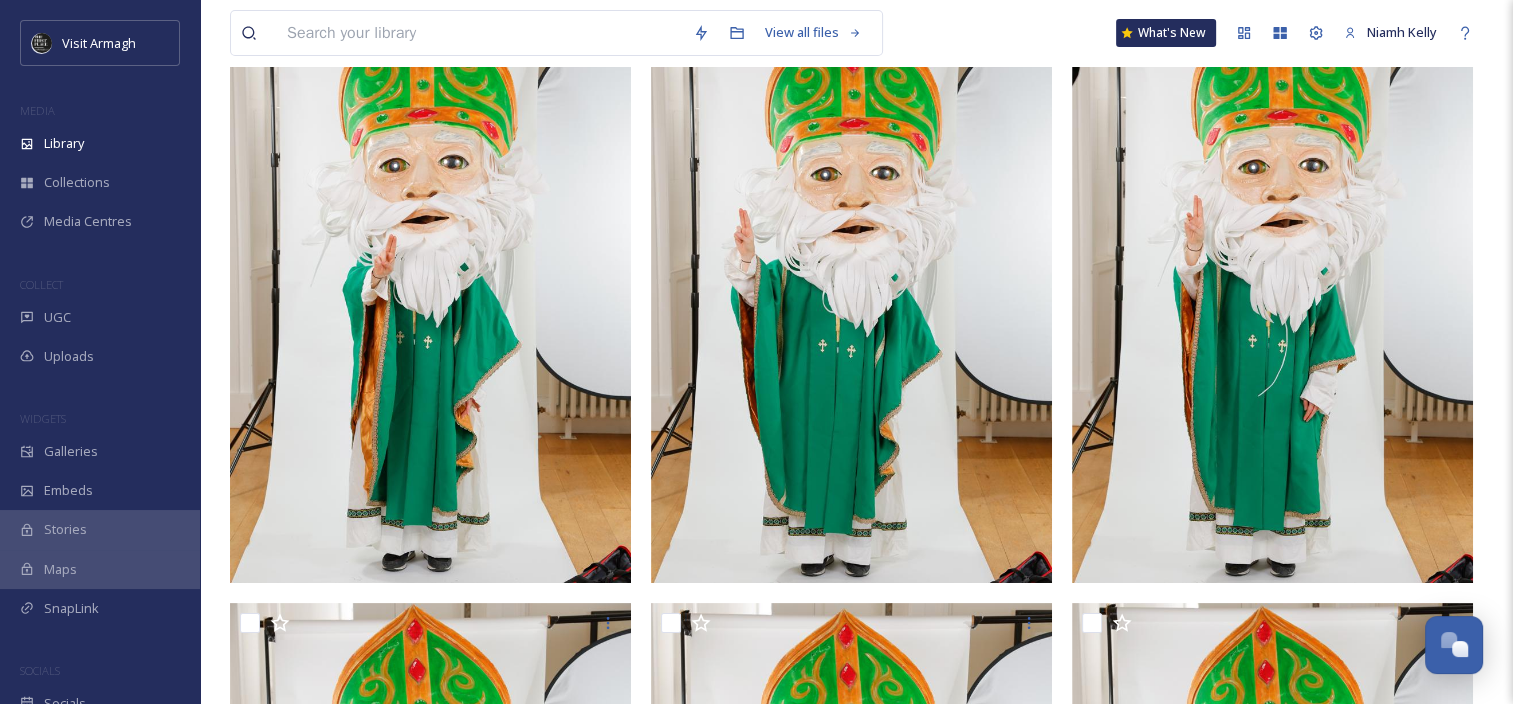 scroll, scrollTop: 0, scrollLeft: 0, axis: both 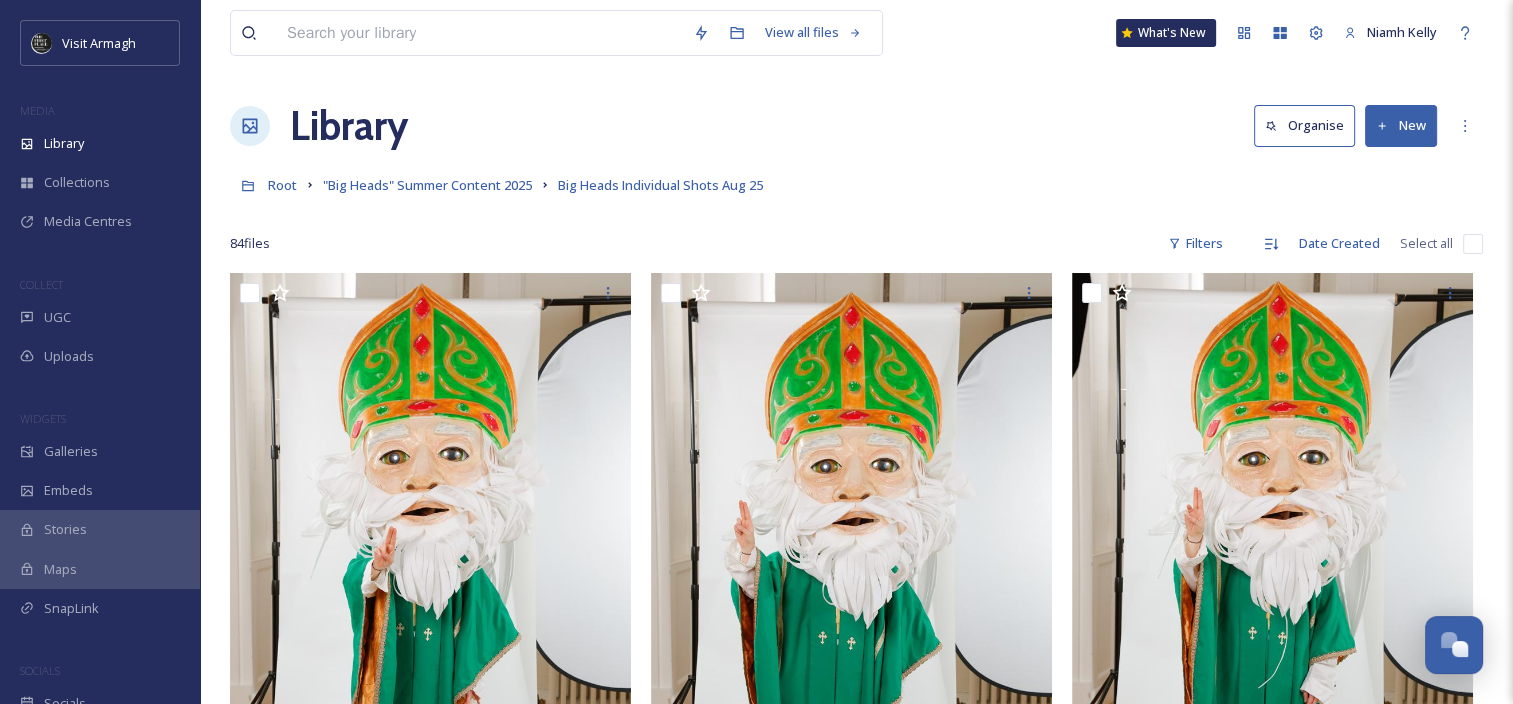 click at bounding box center (856, 214) 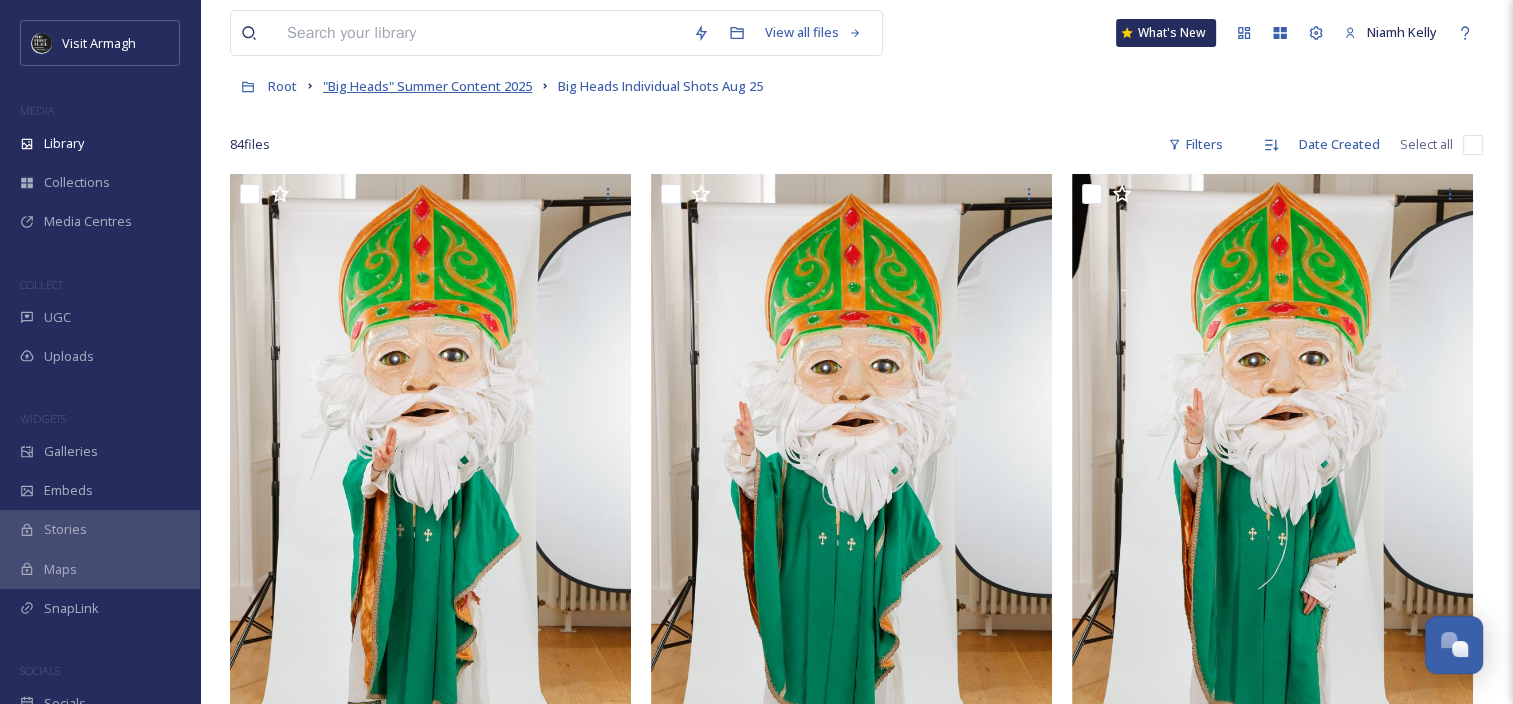 scroll, scrollTop: 0, scrollLeft: 0, axis: both 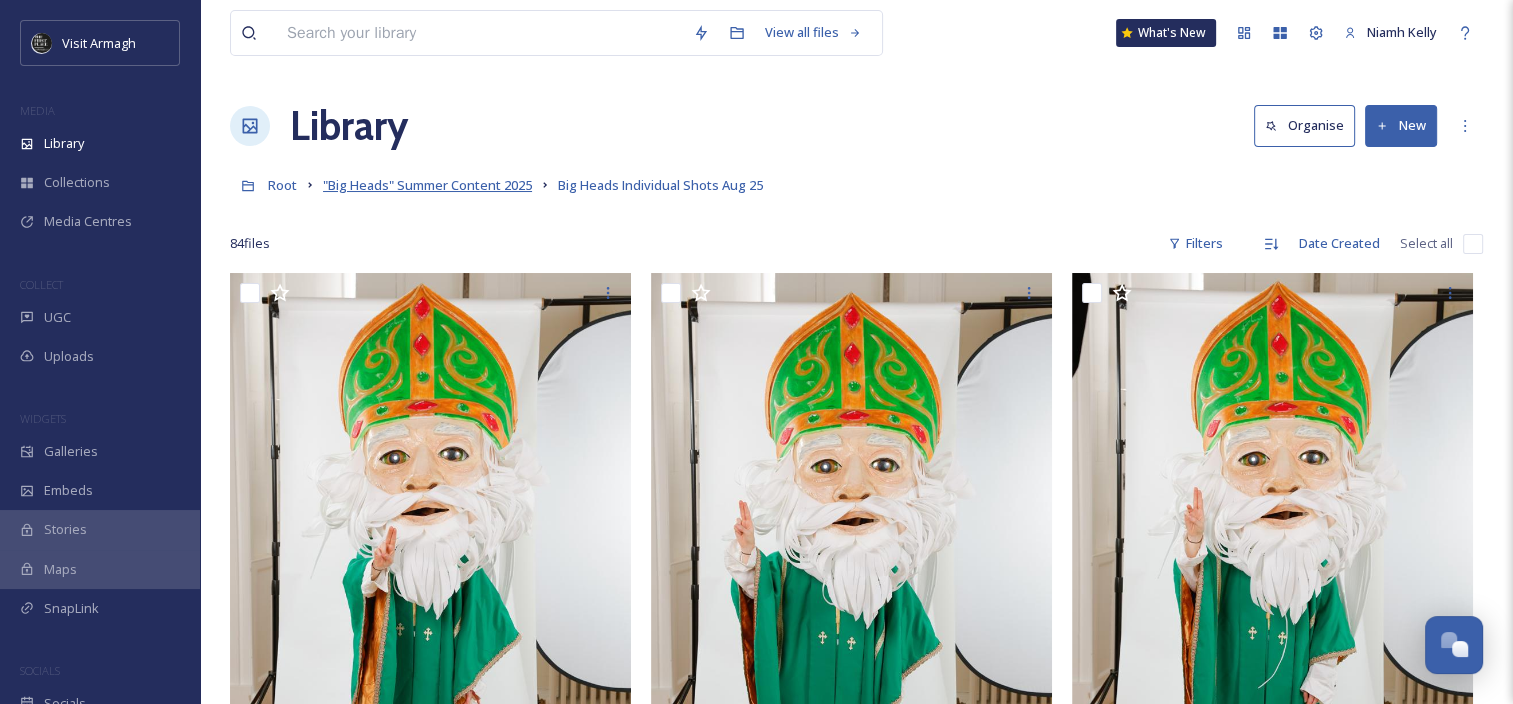 click on ""Big Heads" Summer Content 2025" at bounding box center [427, 185] 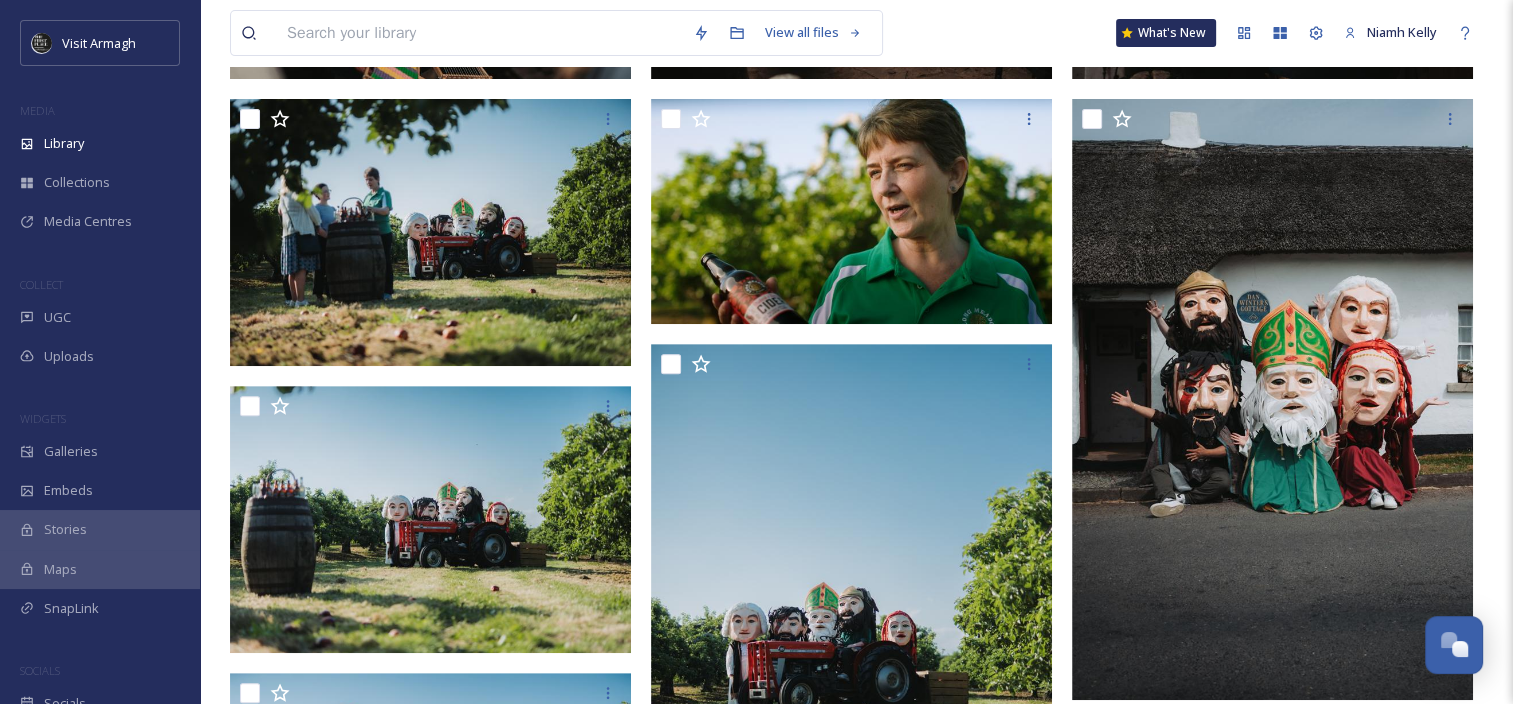 scroll, scrollTop: 0, scrollLeft: 0, axis: both 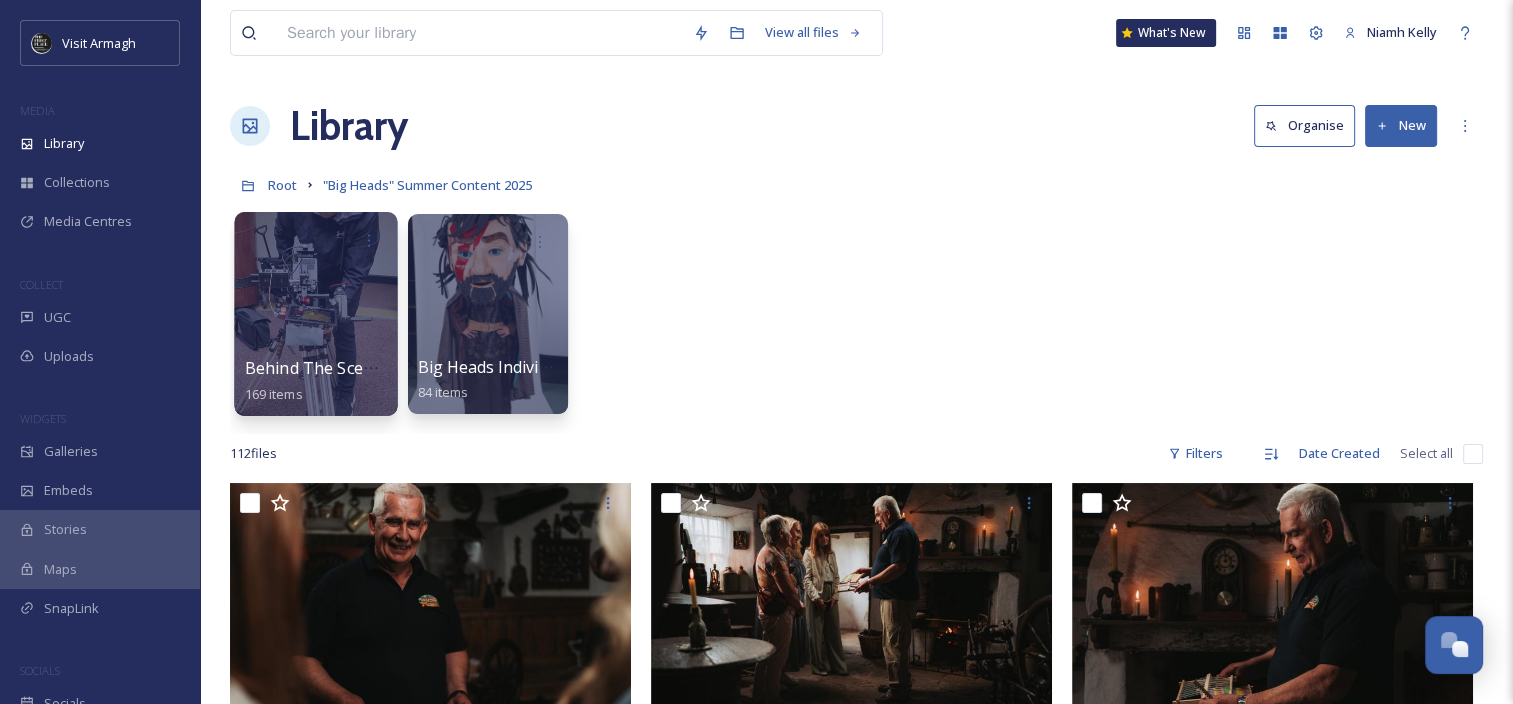 click at bounding box center (315, 314) 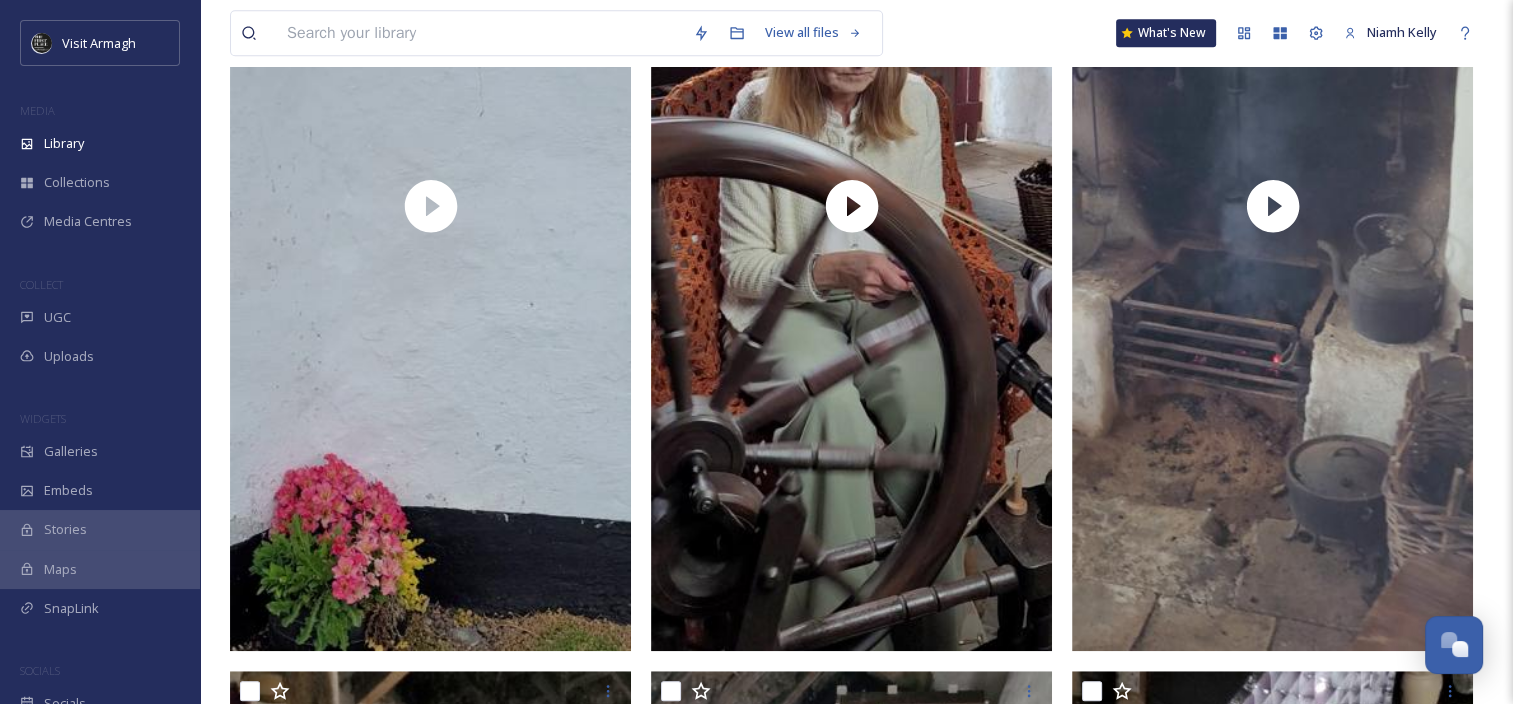 scroll, scrollTop: 0, scrollLeft: 0, axis: both 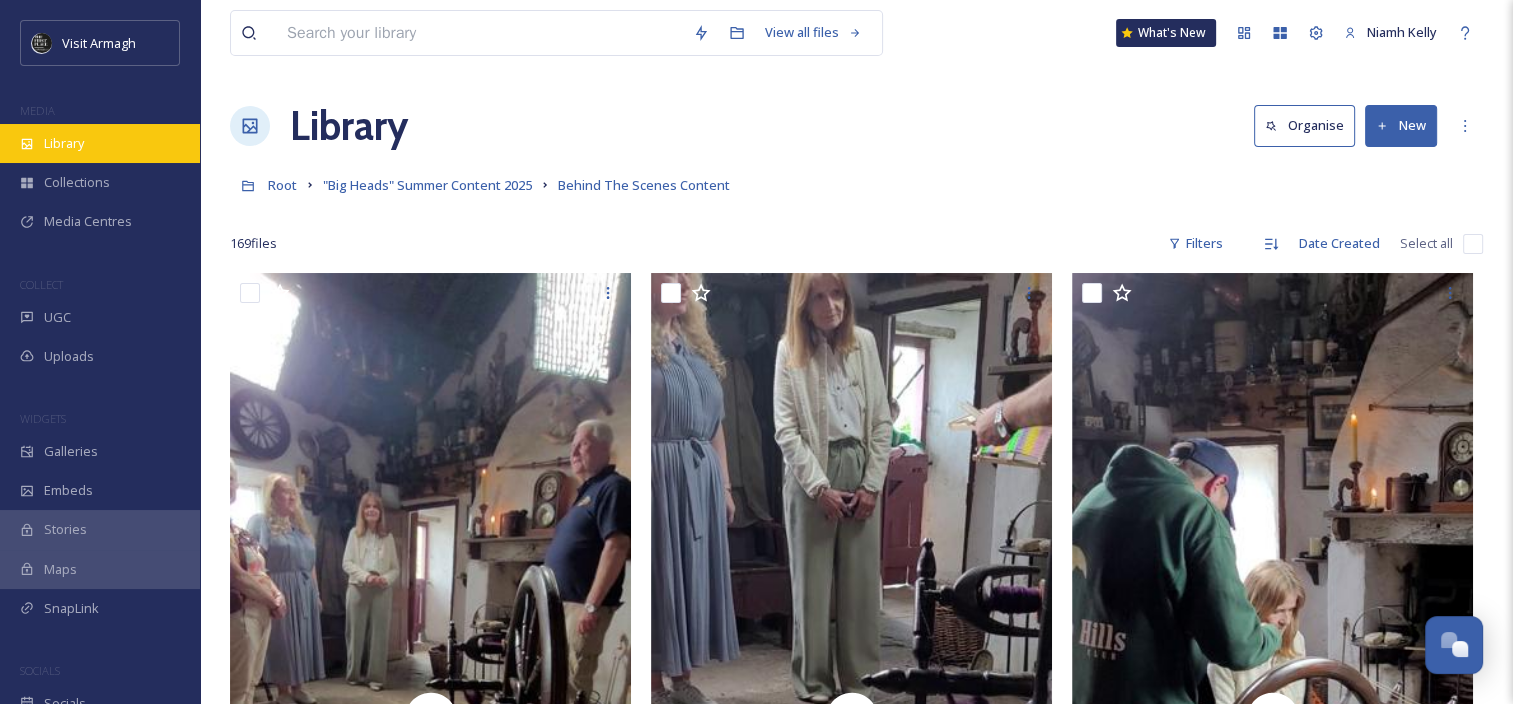 click on "Library" at bounding box center (100, 143) 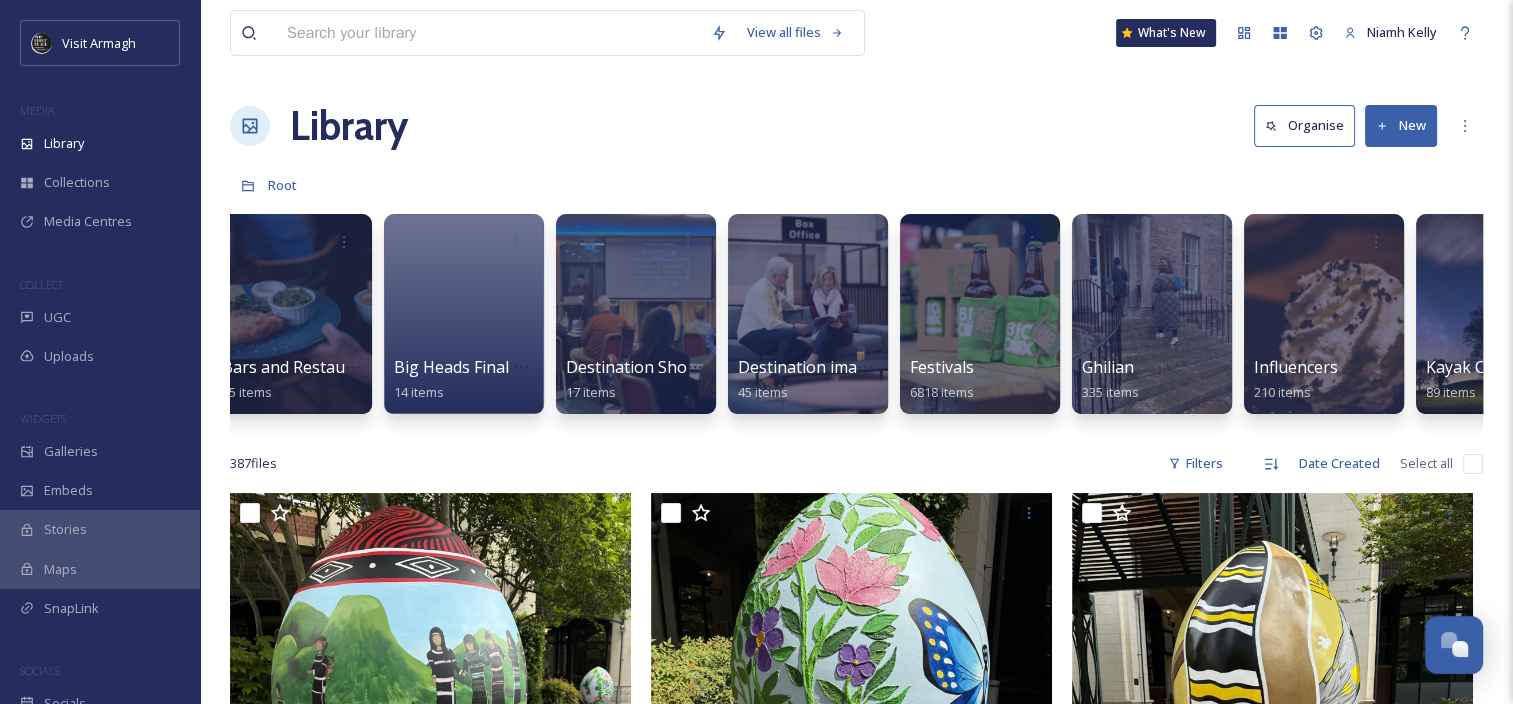 scroll, scrollTop: 0, scrollLeft: 542, axis: horizontal 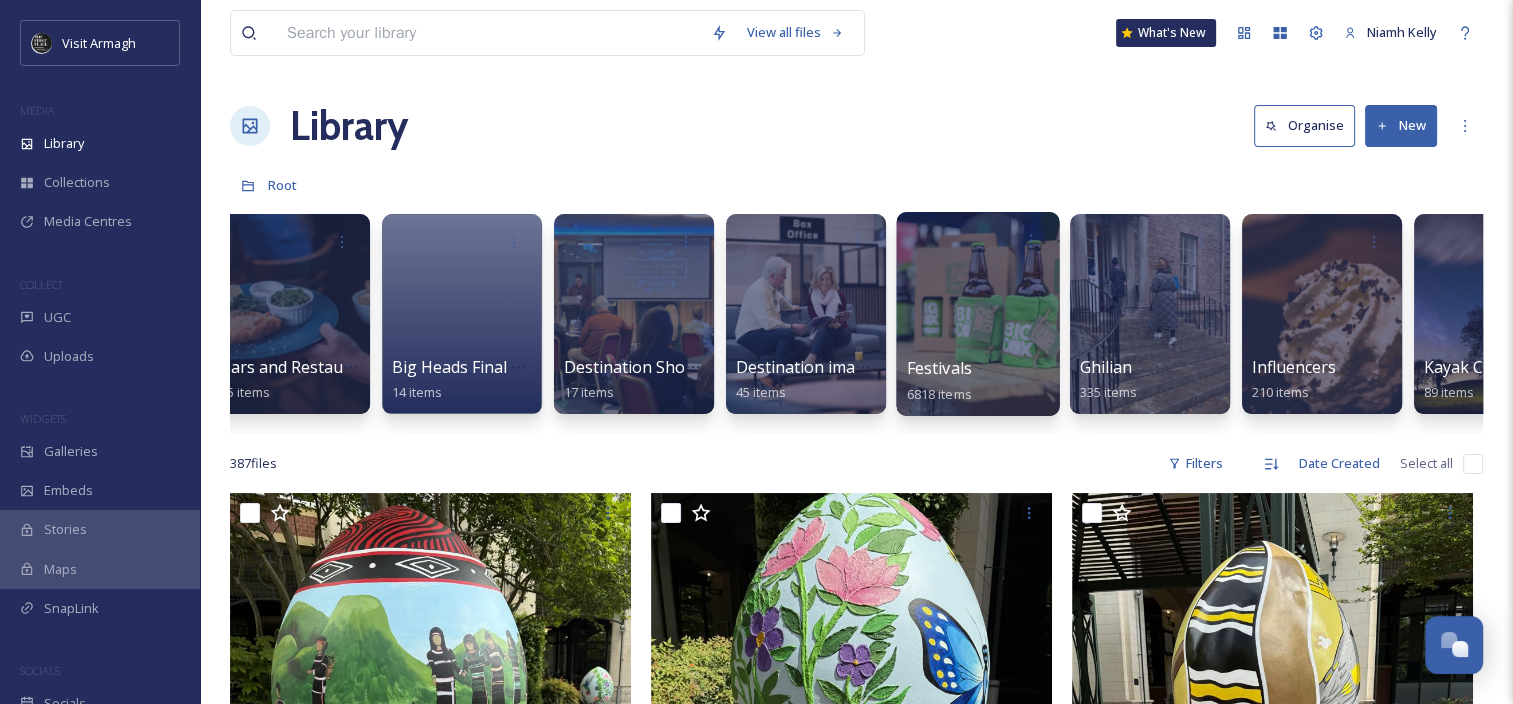 click at bounding box center (977, 314) 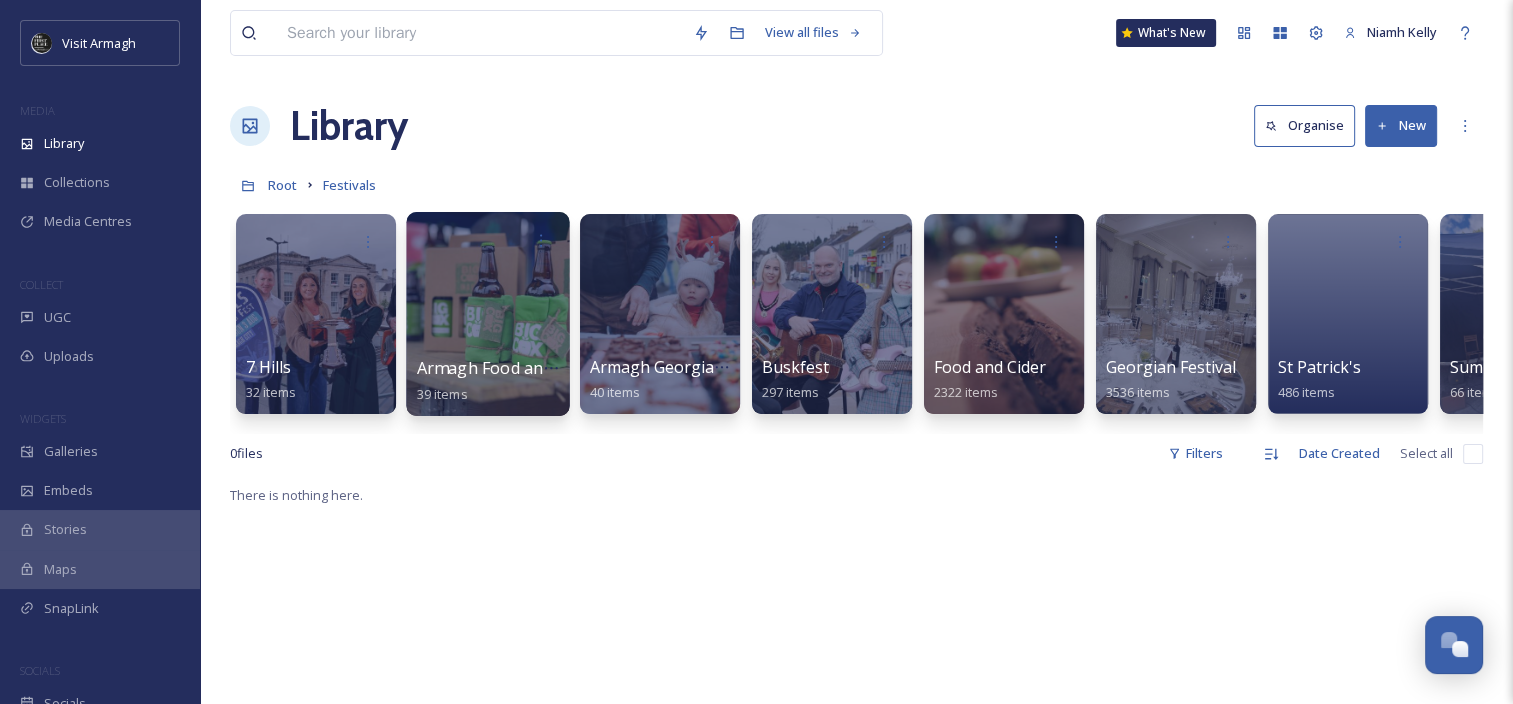 click on "Armagh Food and Cider Weekend Solitude Park" at bounding box center (597, 368) 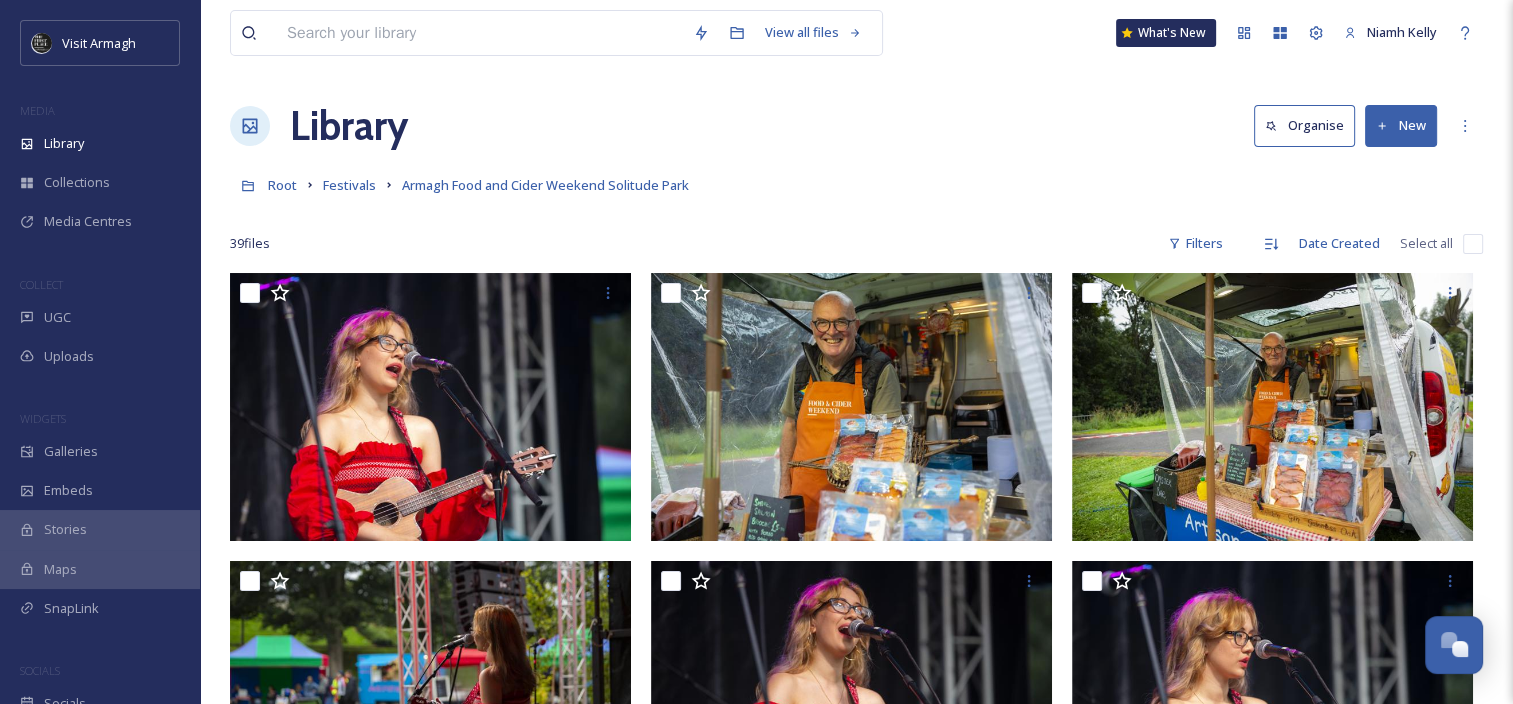 scroll, scrollTop: 63, scrollLeft: 0, axis: vertical 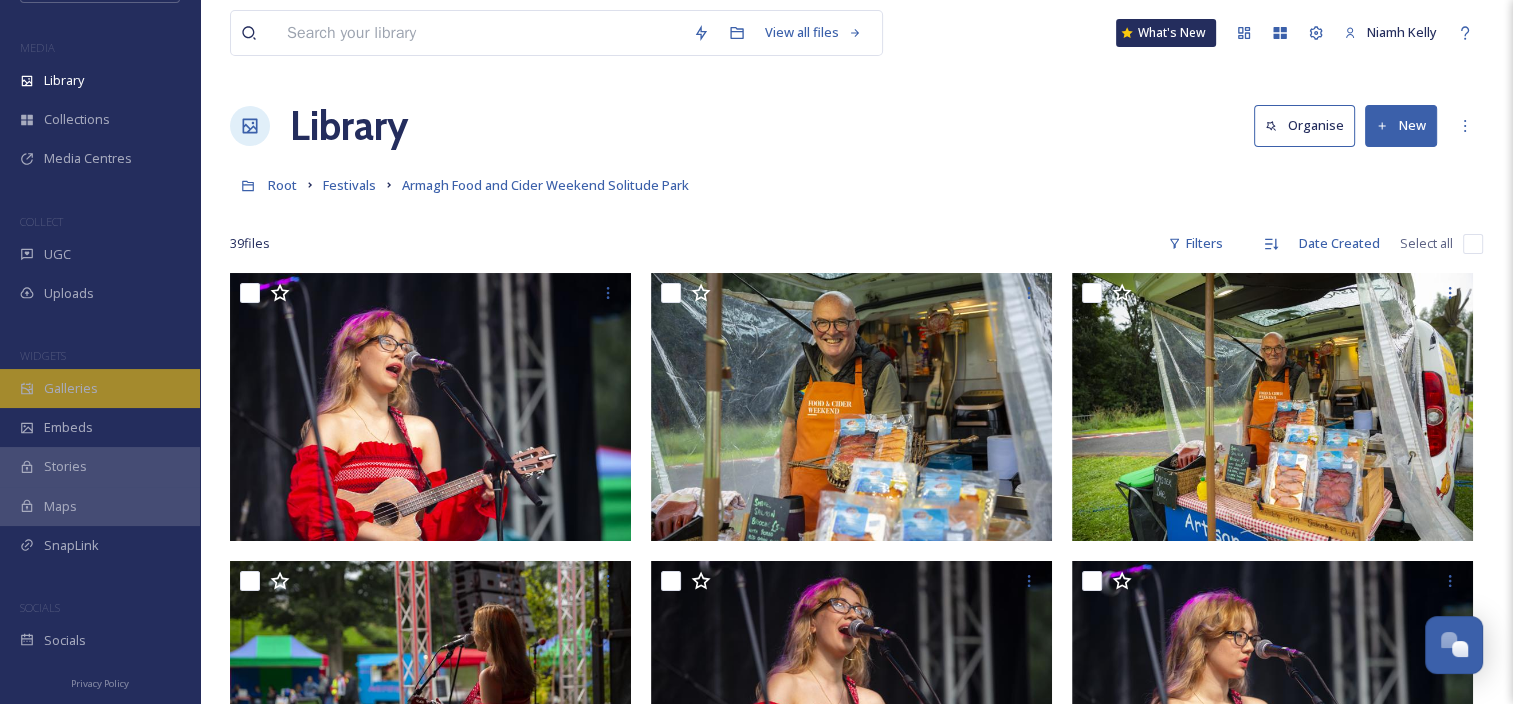 click on "Galleries" at bounding box center [100, 388] 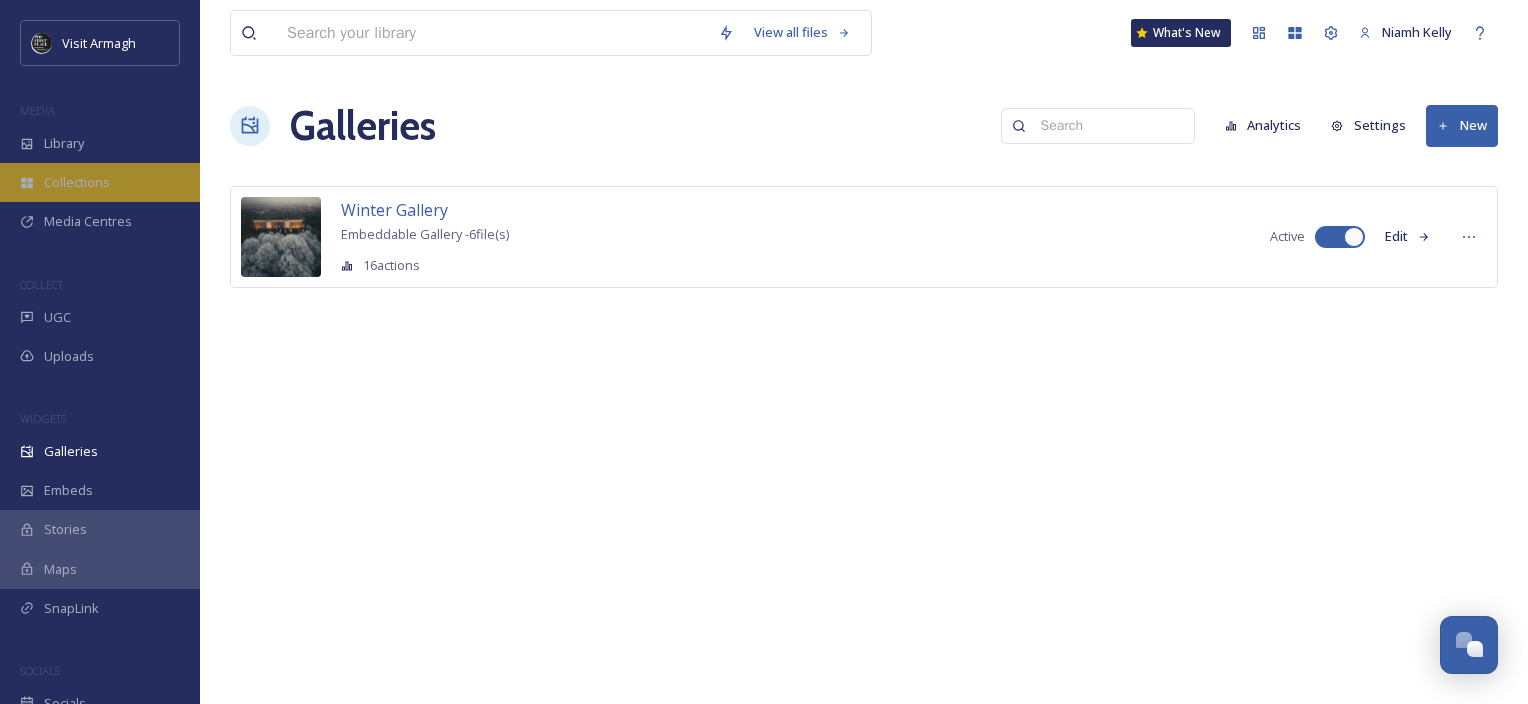 click on "Collections" at bounding box center [100, 182] 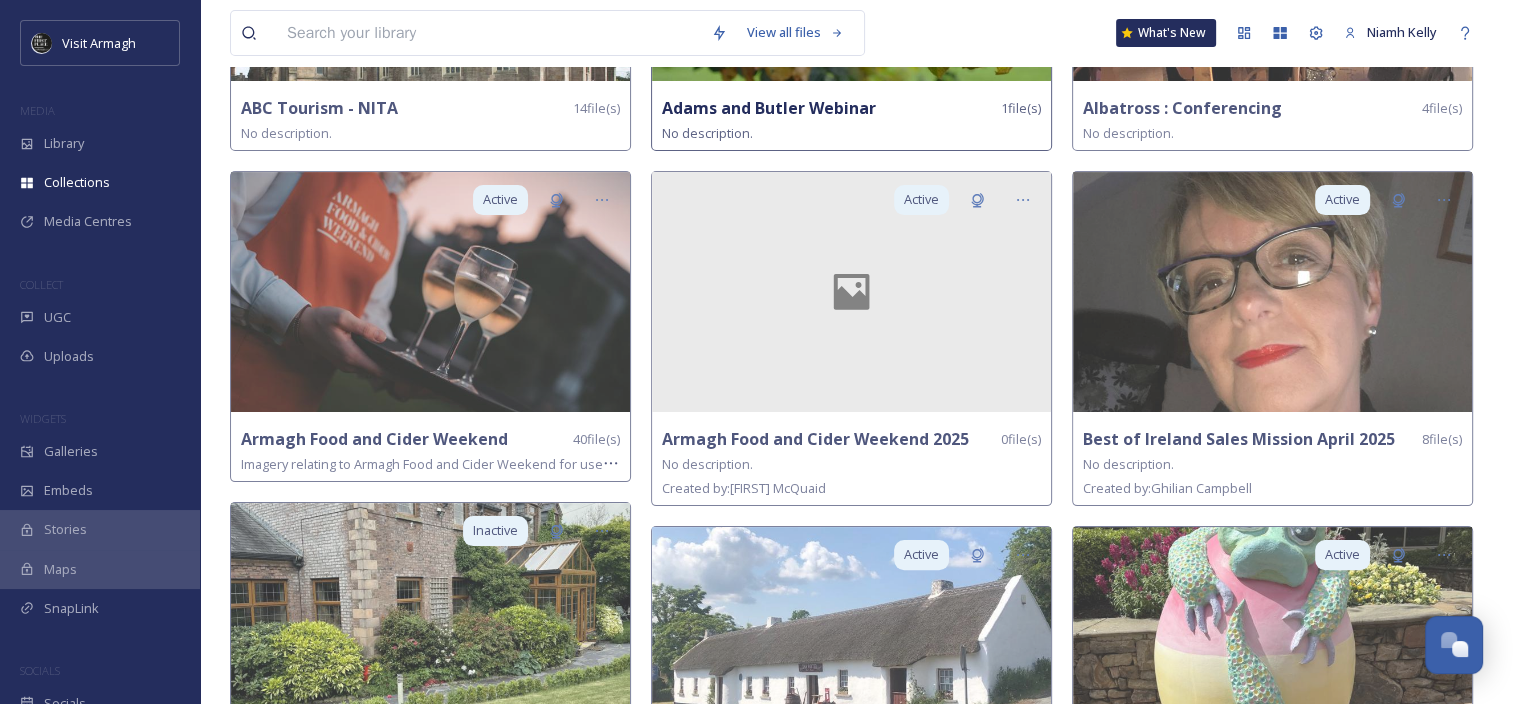 scroll, scrollTop: 418, scrollLeft: 0, axis: vertical 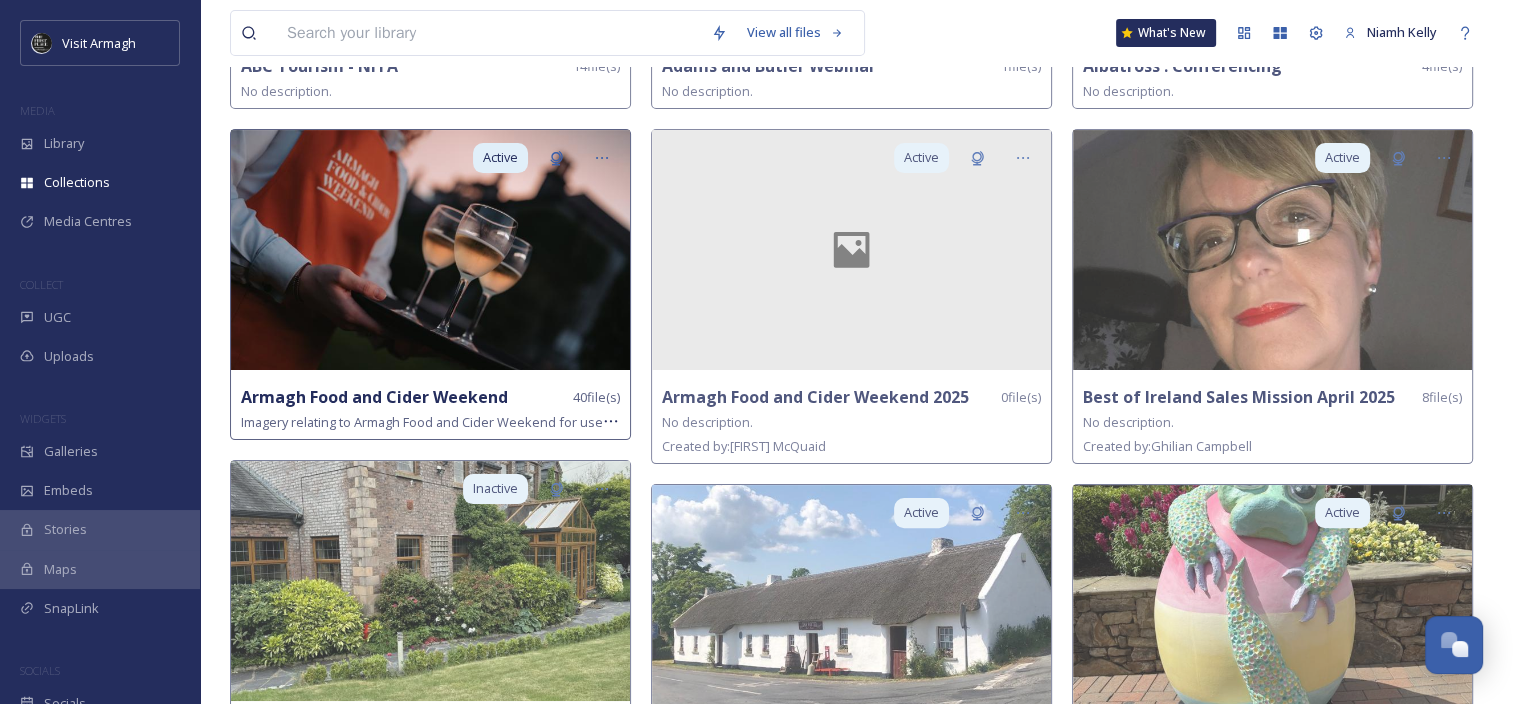 click at bounding box center [430, 250] 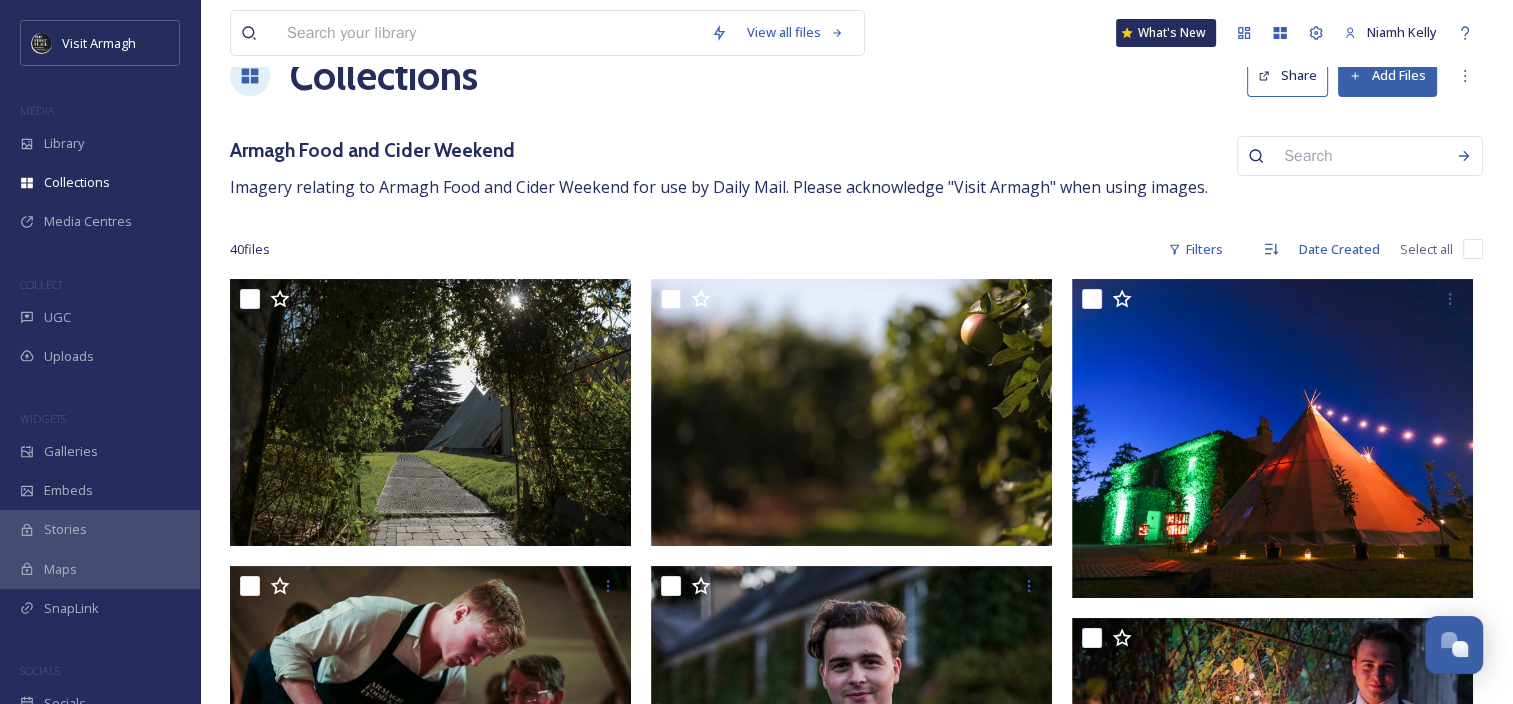 scroll, scrollTop: 0, scrollLeft: 0, axis: both 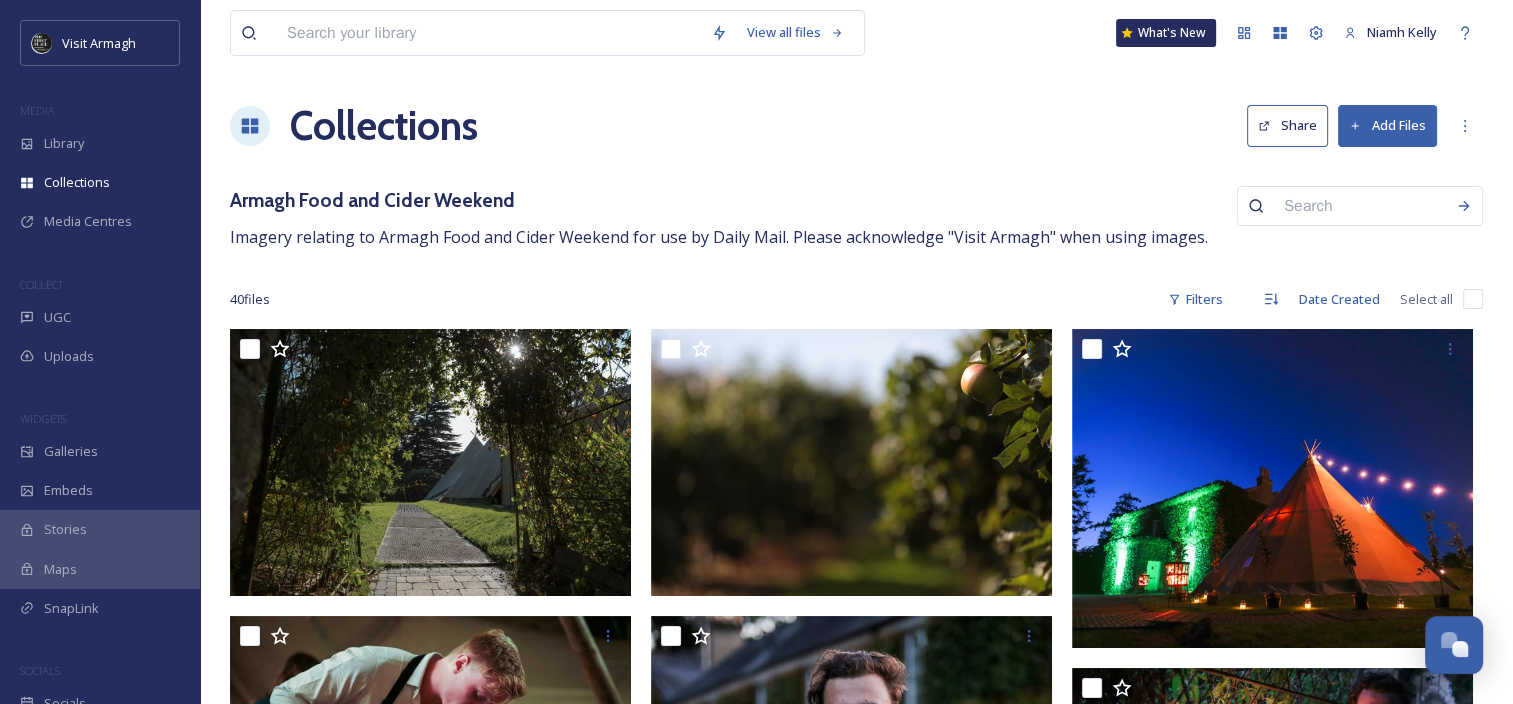 click on "Collections" at bounding box center (384, 126) 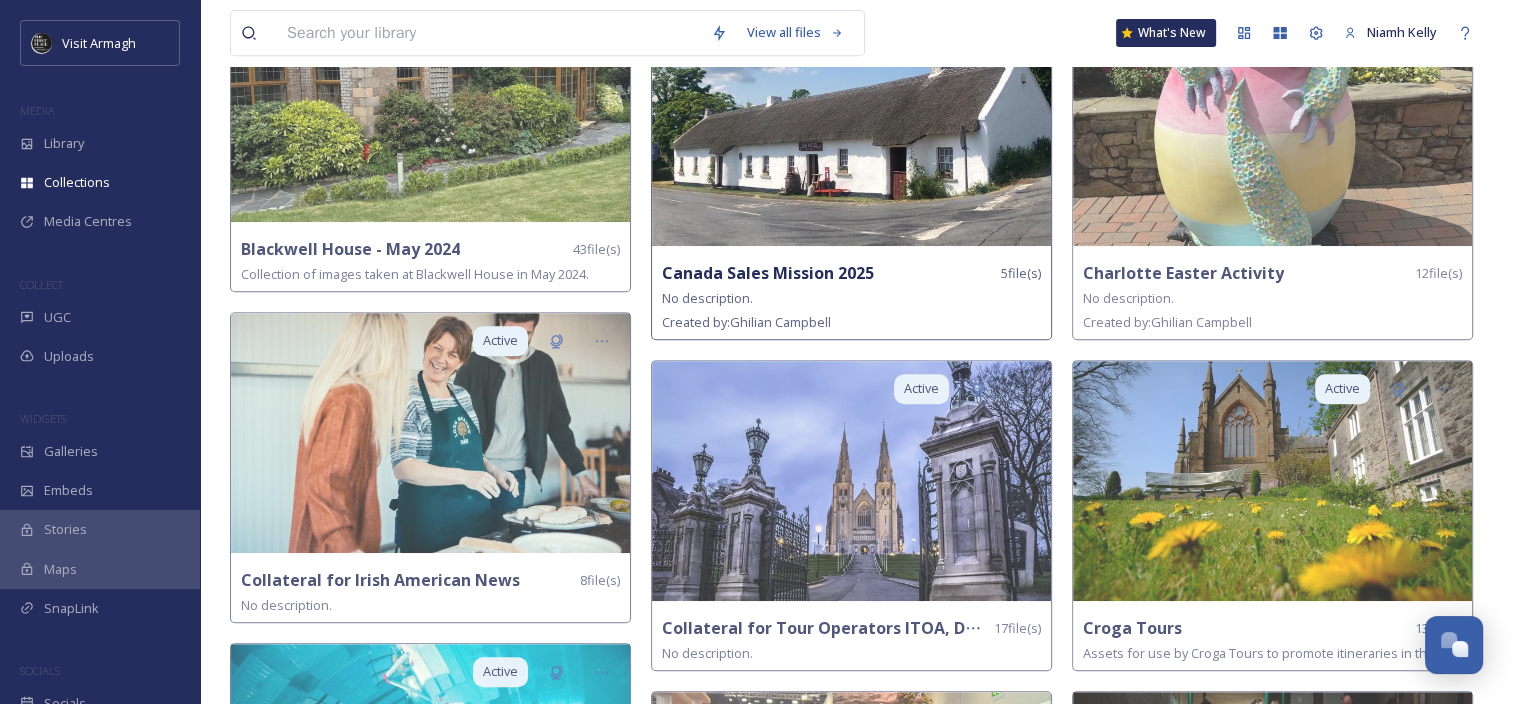 scroll, scrollTop: 831, scrollLeft: 0, axis: vertical 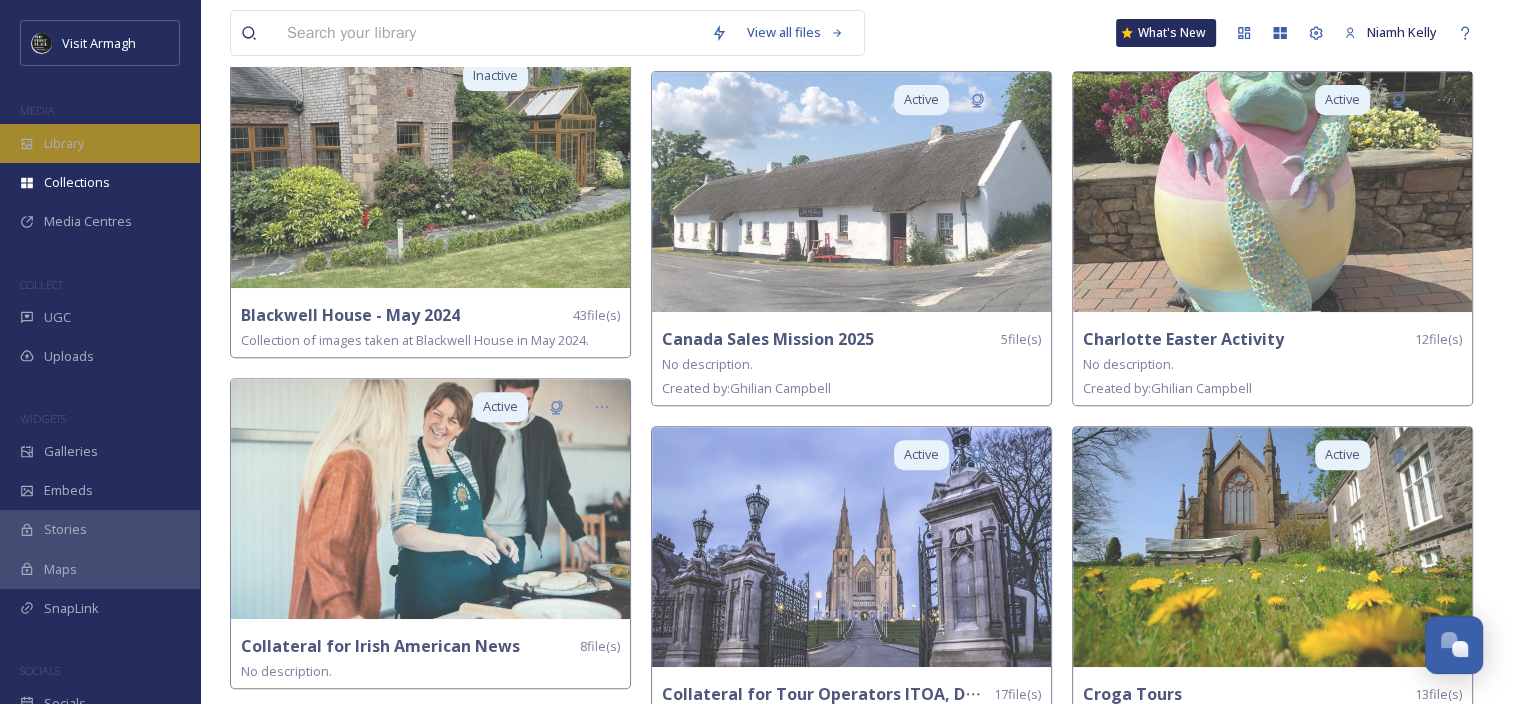 click on "Library" at bounding box center [64, 143] 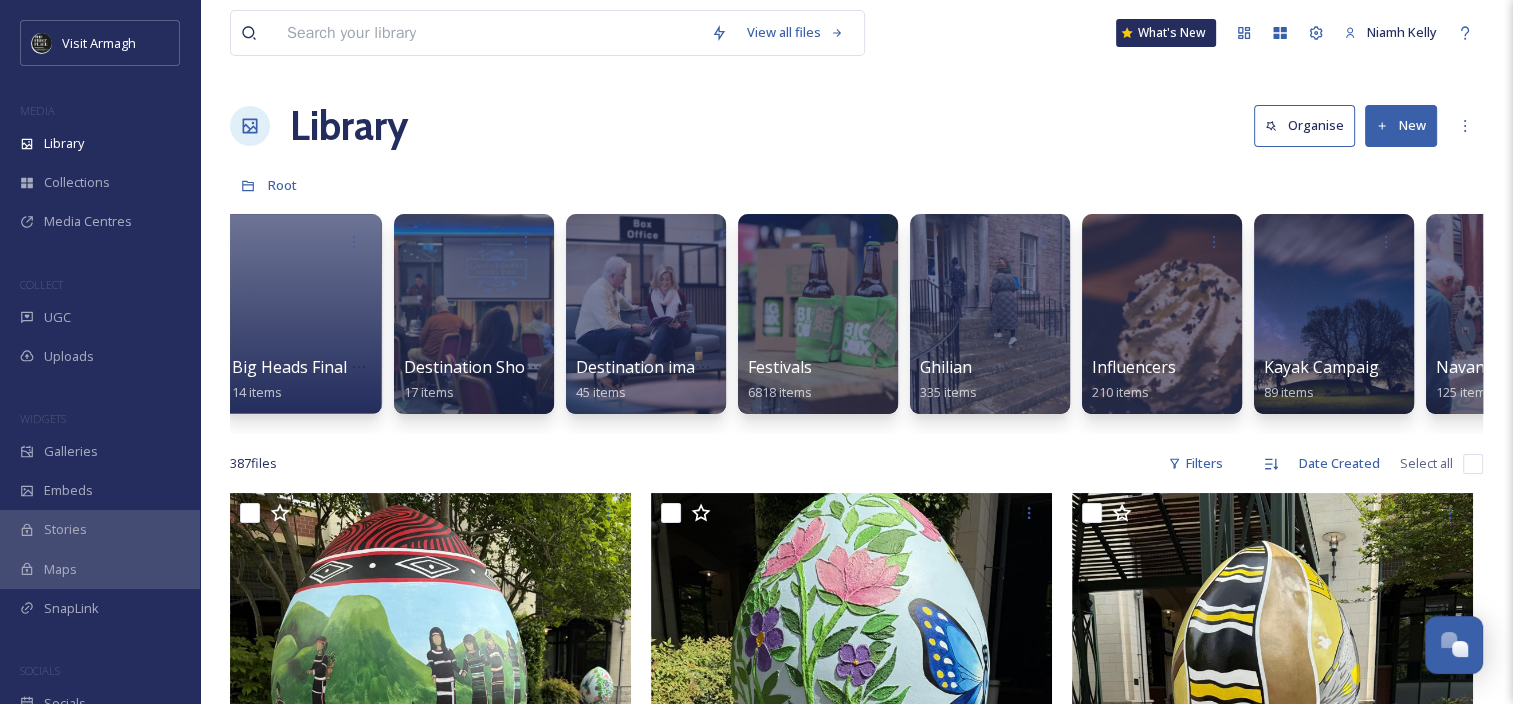 scroll, scrollTop: 0, scrollLeft: 703, axis: horizontal 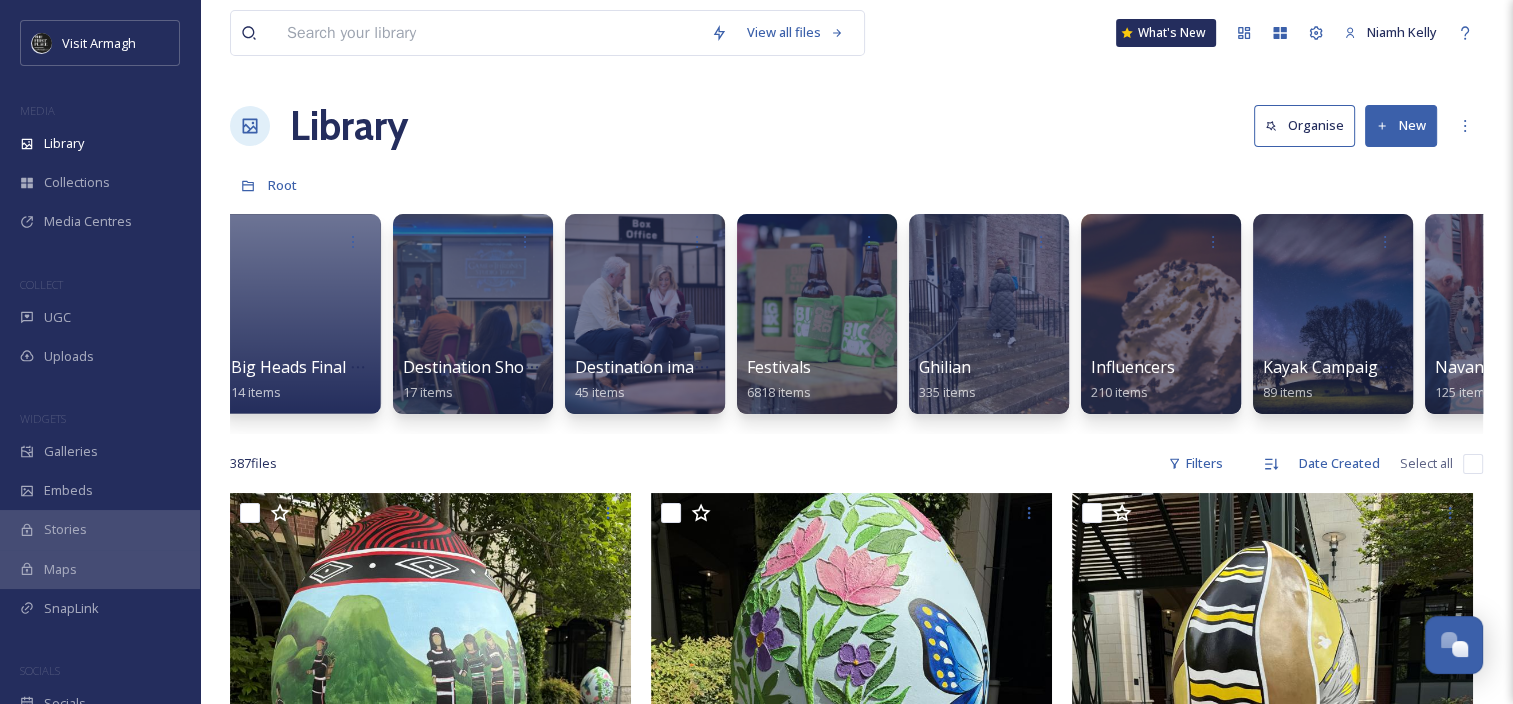 click at bounding box center (817, 314) 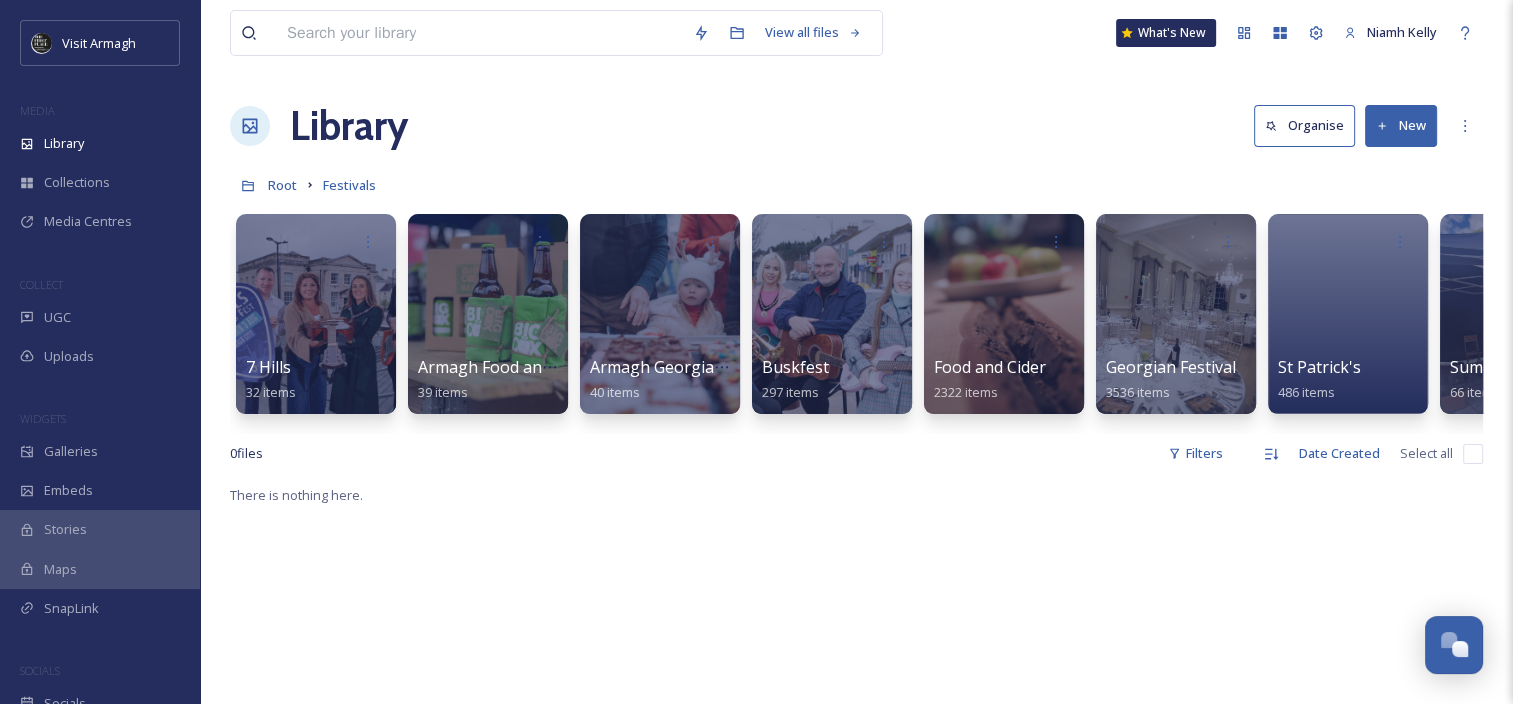 scroll, scrollTop: 0, scrollLeft: 123, axis: horizontal 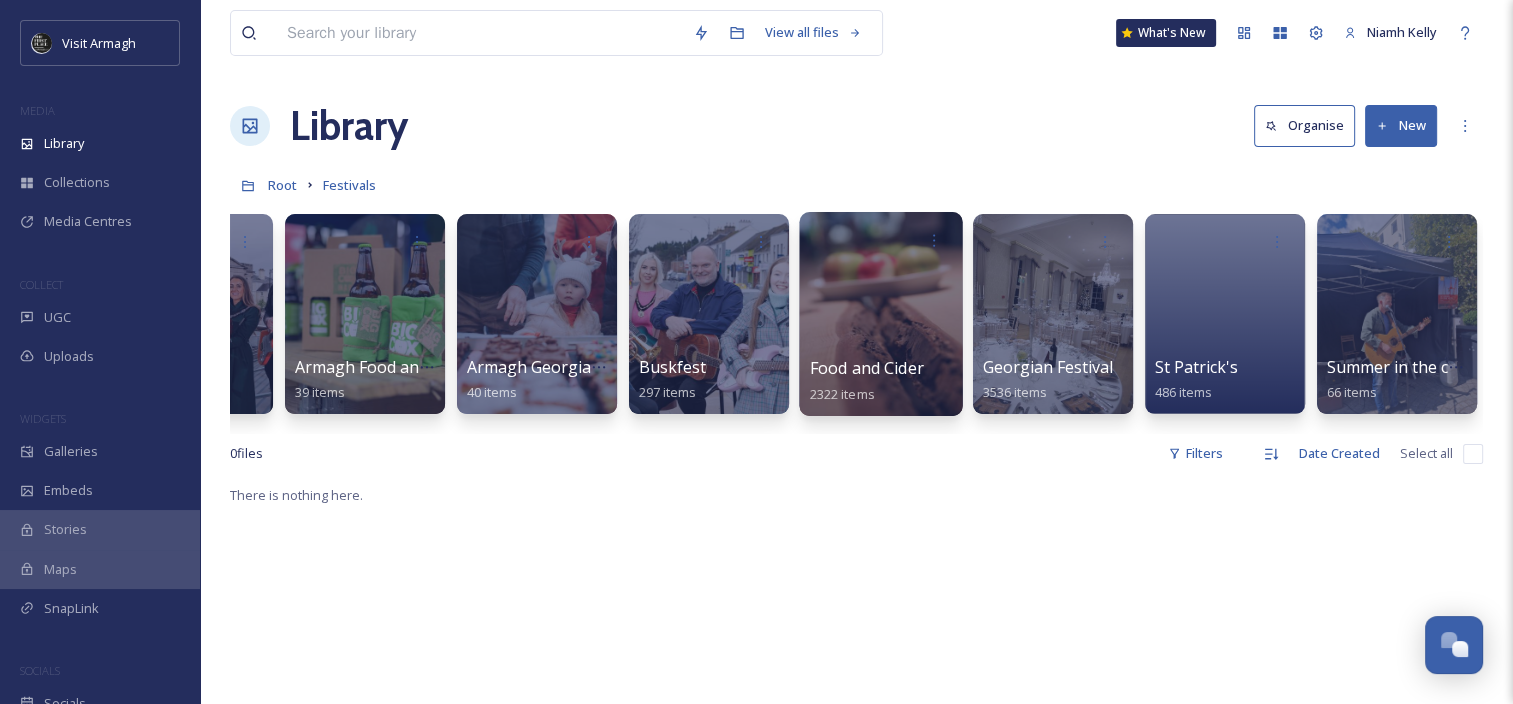 click at bounding box center (880, 314) 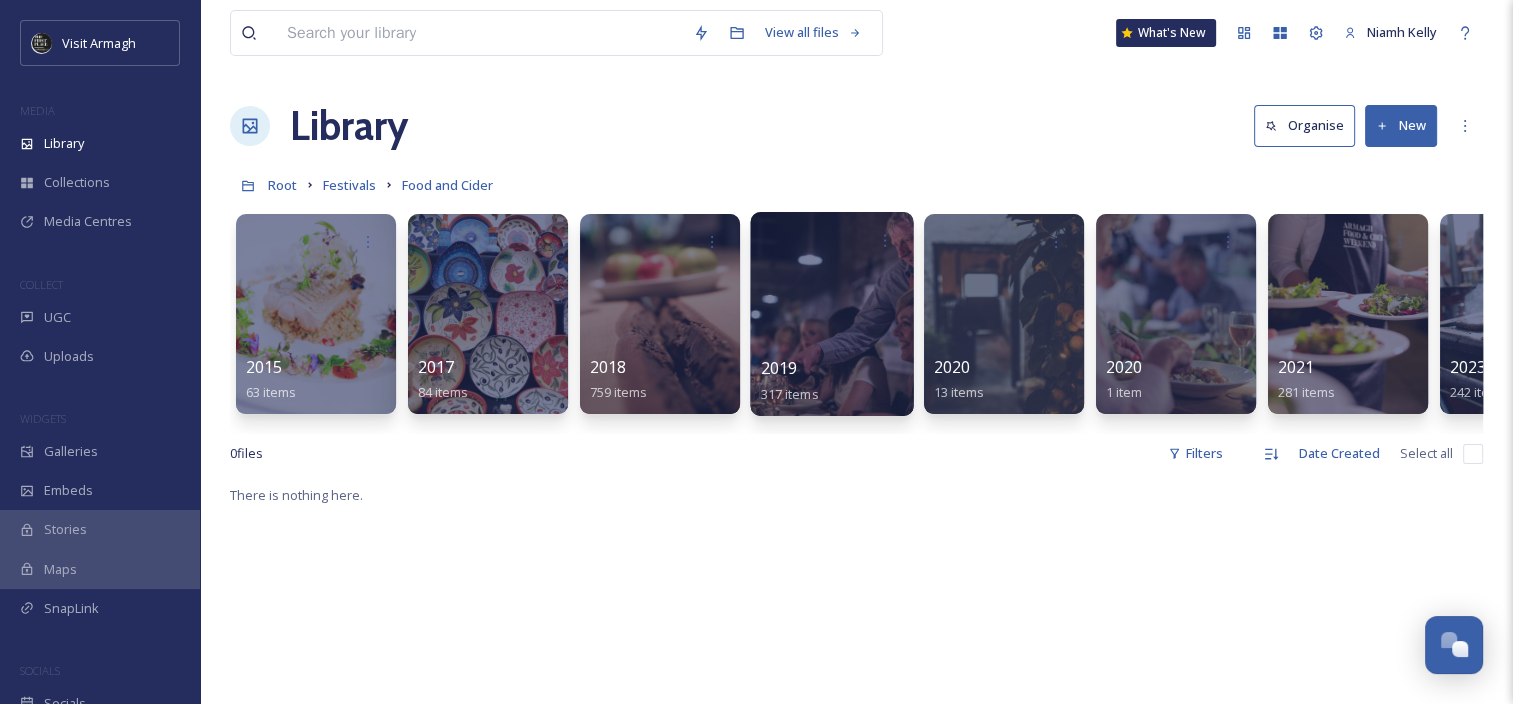 scroll, scrollTop: 0, scrollLeft: 467, axis: horizontal 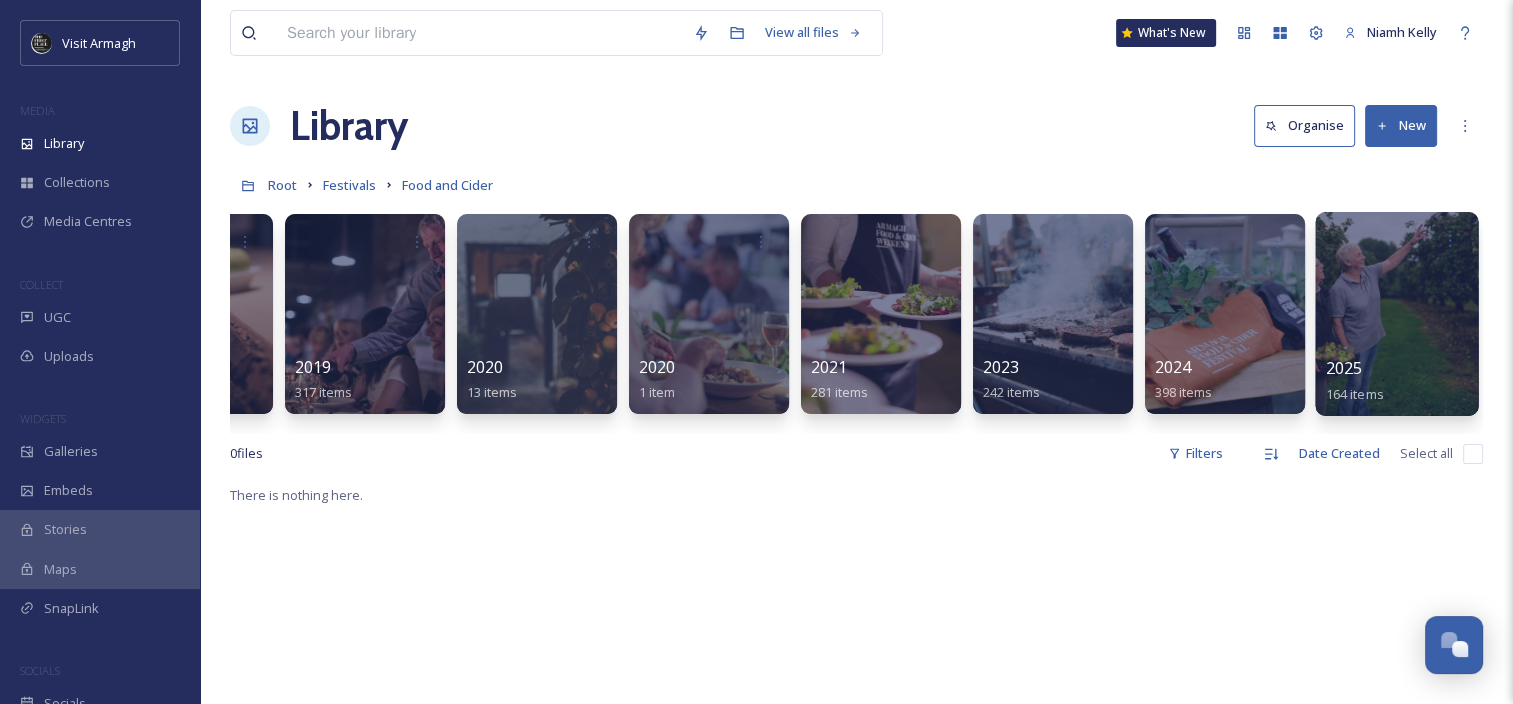 click at bounding box center [1396, 314] 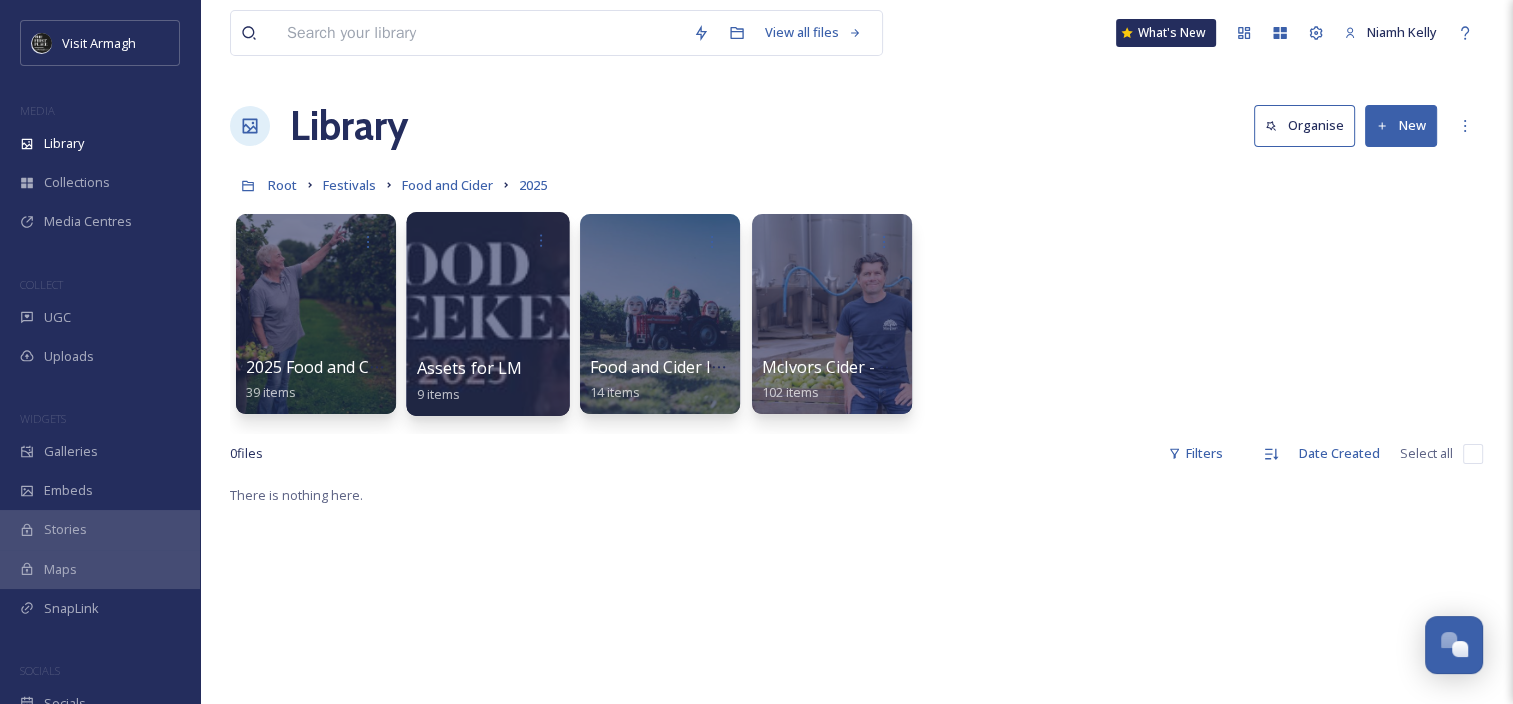 click at bounding box center (487, 314) 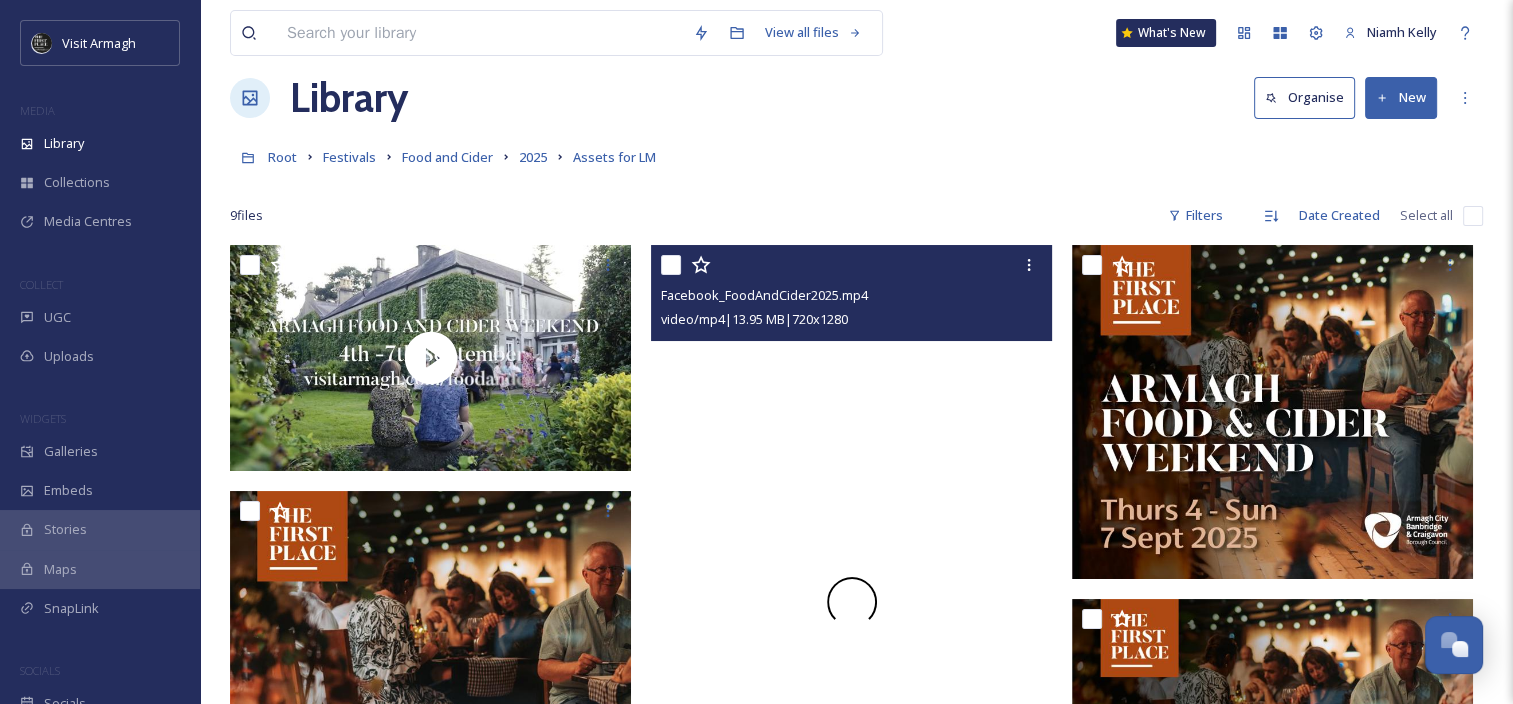 scroll, scrollTop: 0, scrollLeft: 0, axis: both 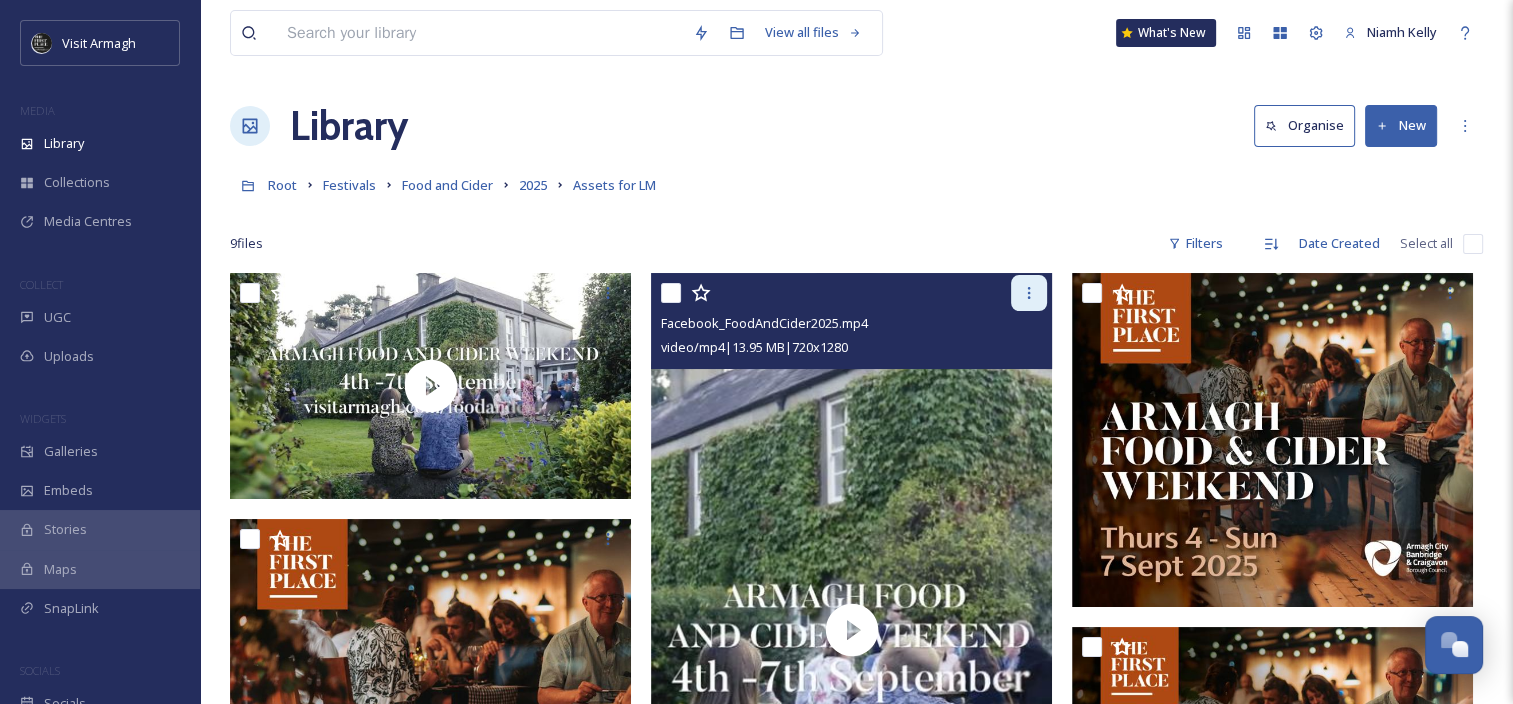 click 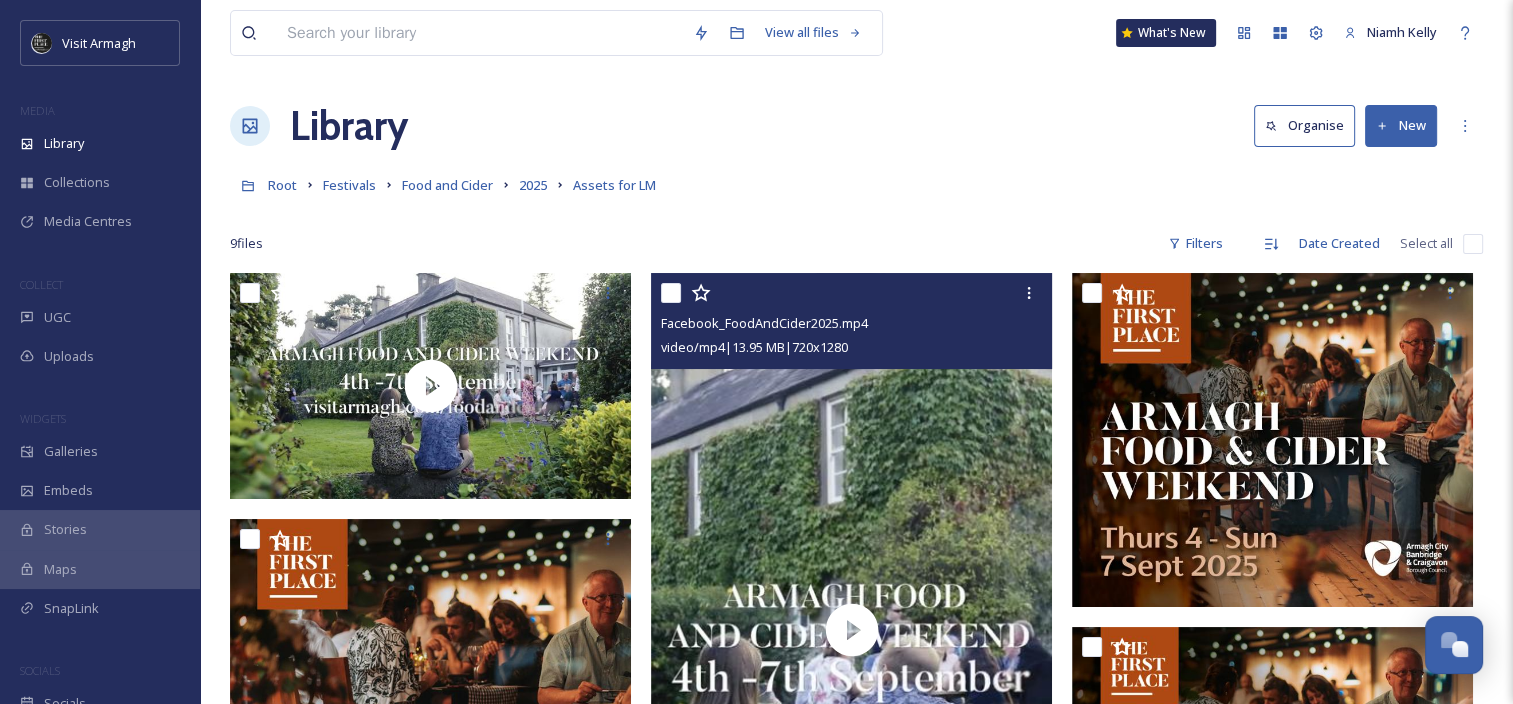 click at bounding box center [854, 293] 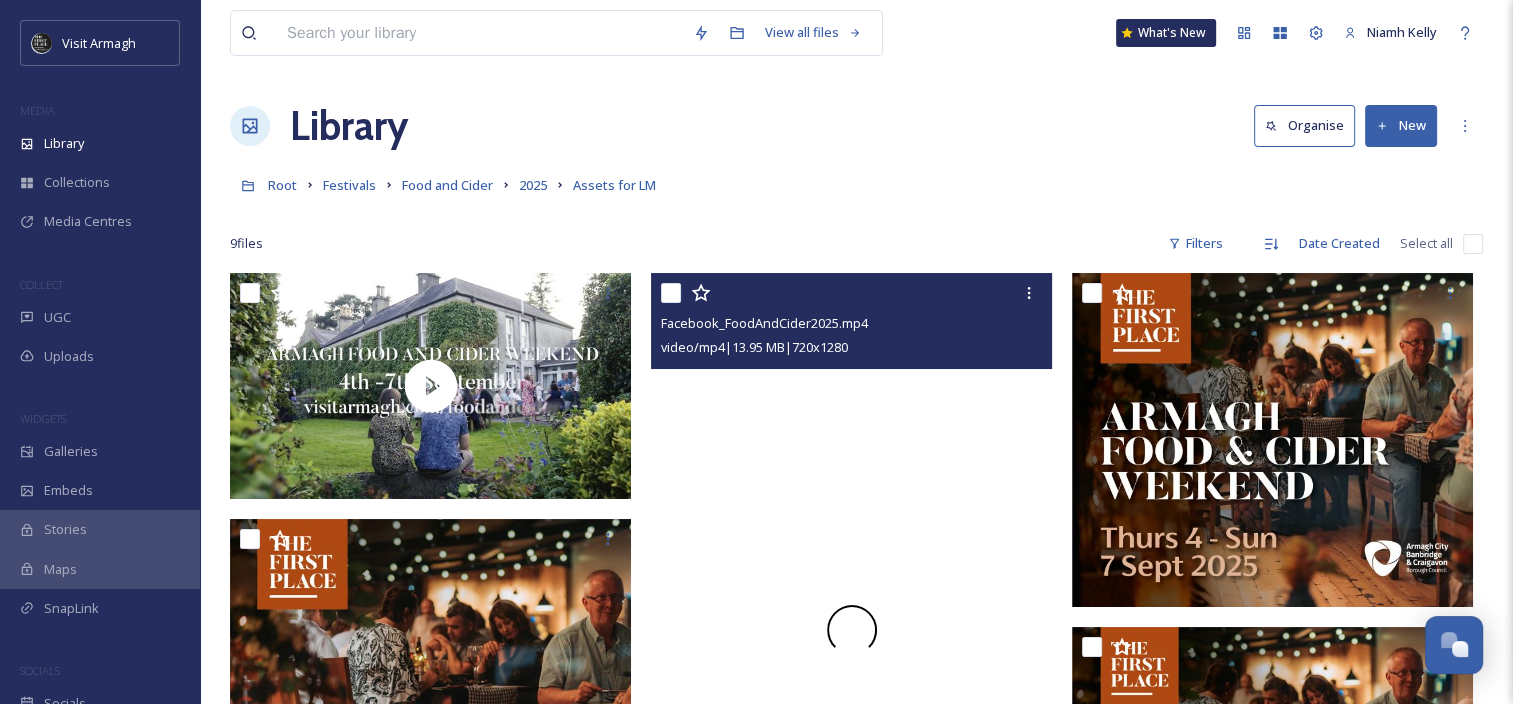 click at bounding box center [851, 629] 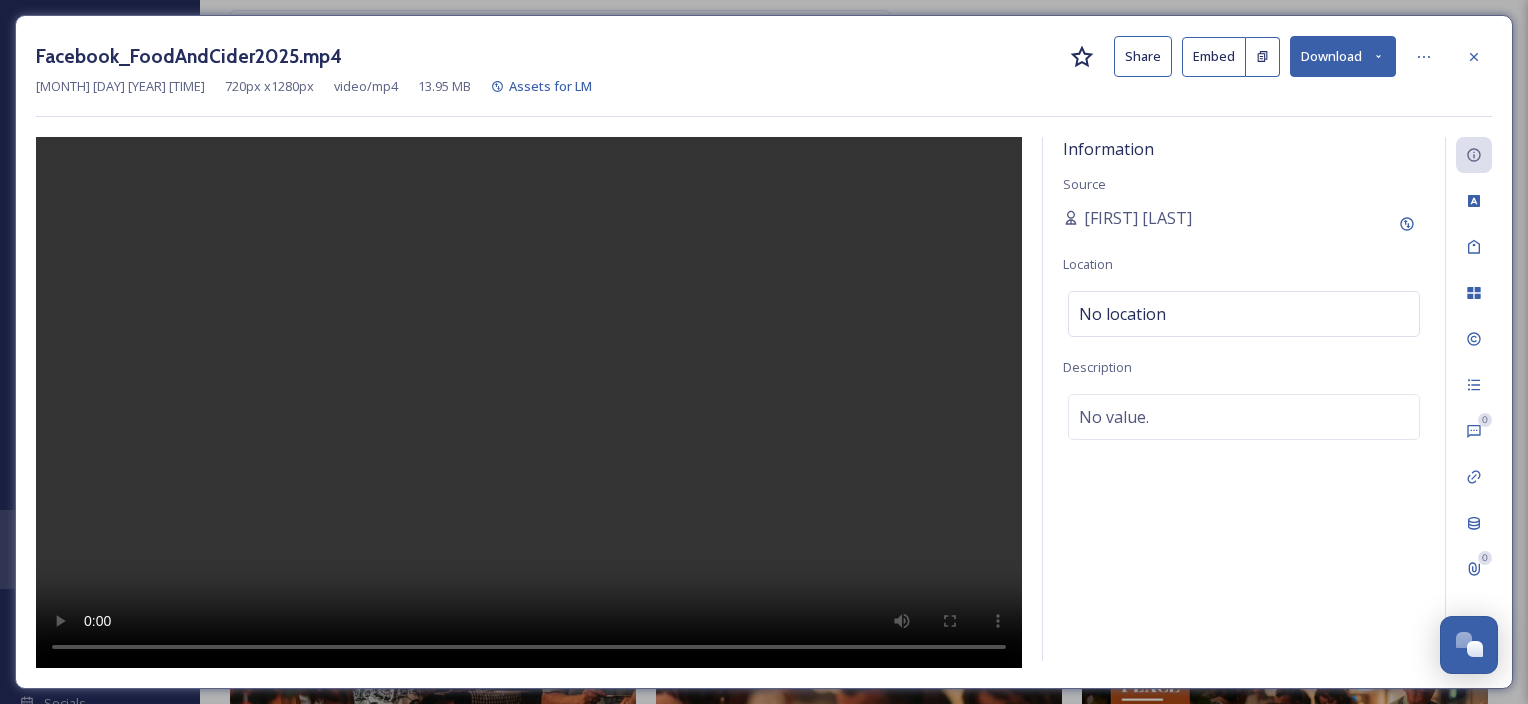 click on "Download" at bounding box center (1343, 56) 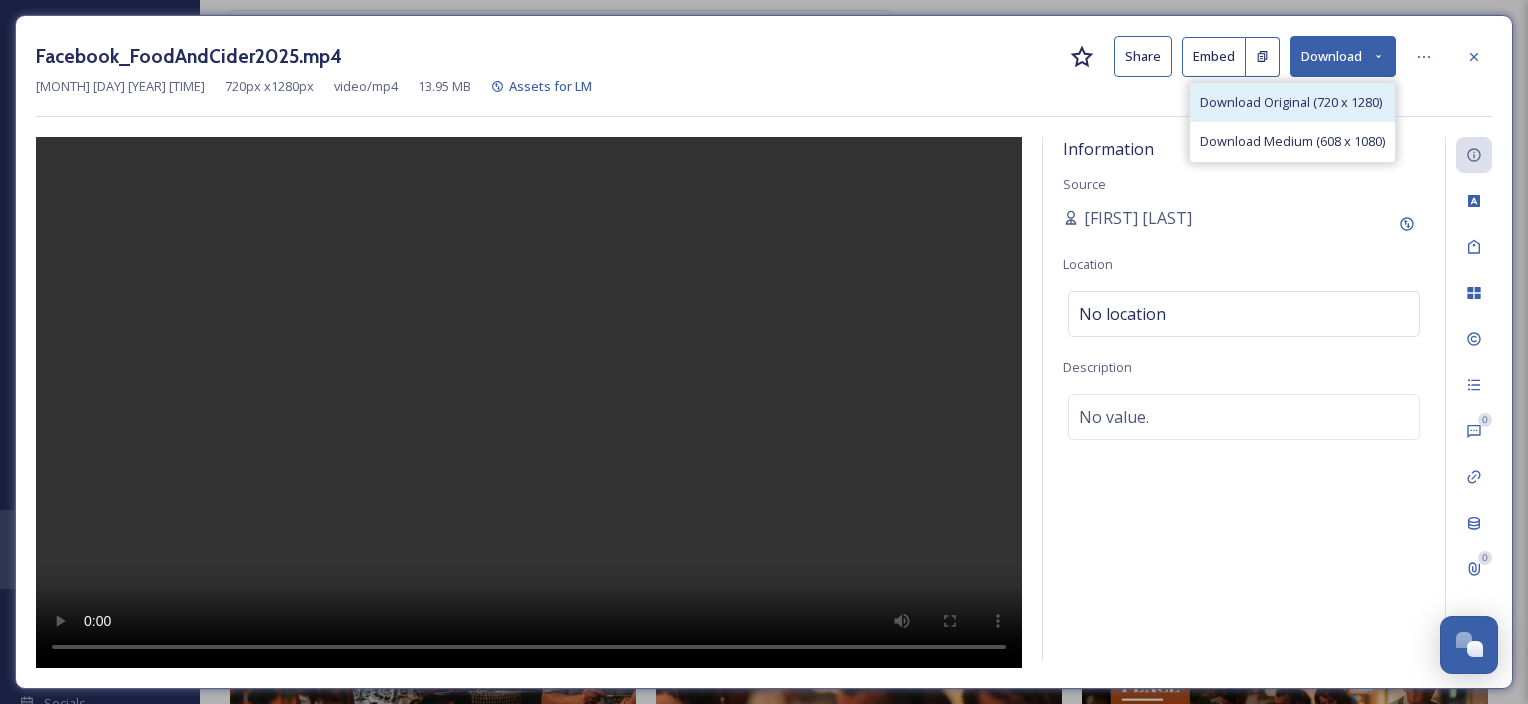 click on "Download Original (720 x 1280)" at bounding box center (1291, 102) 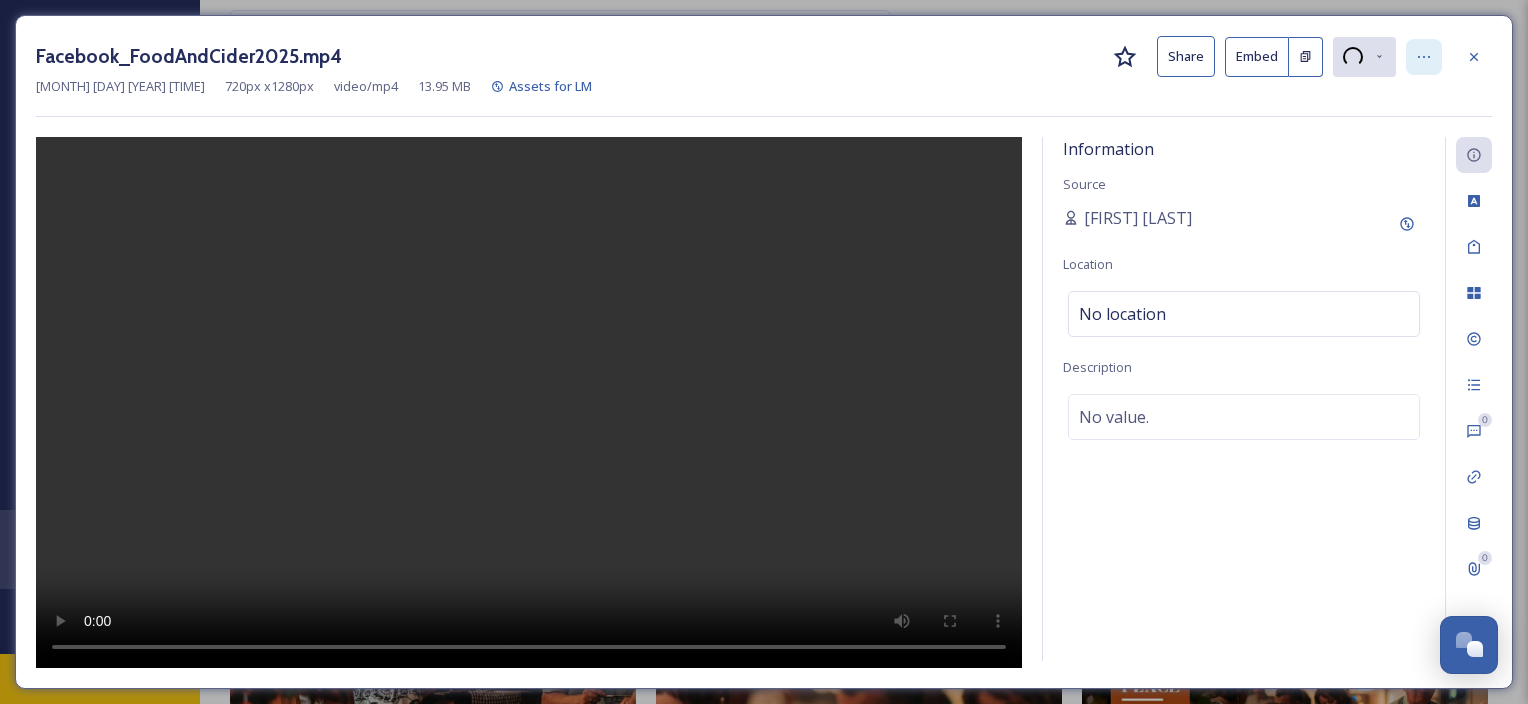 click 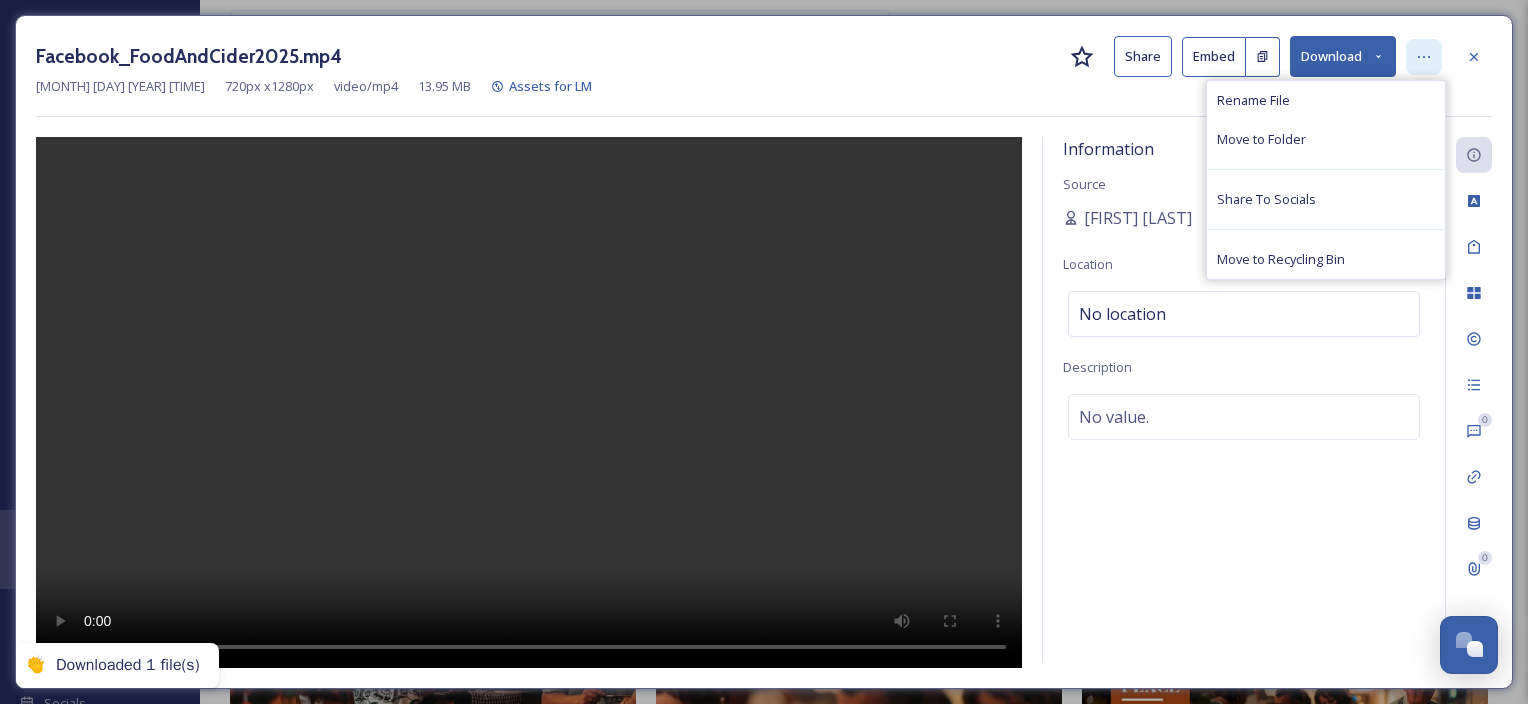 click 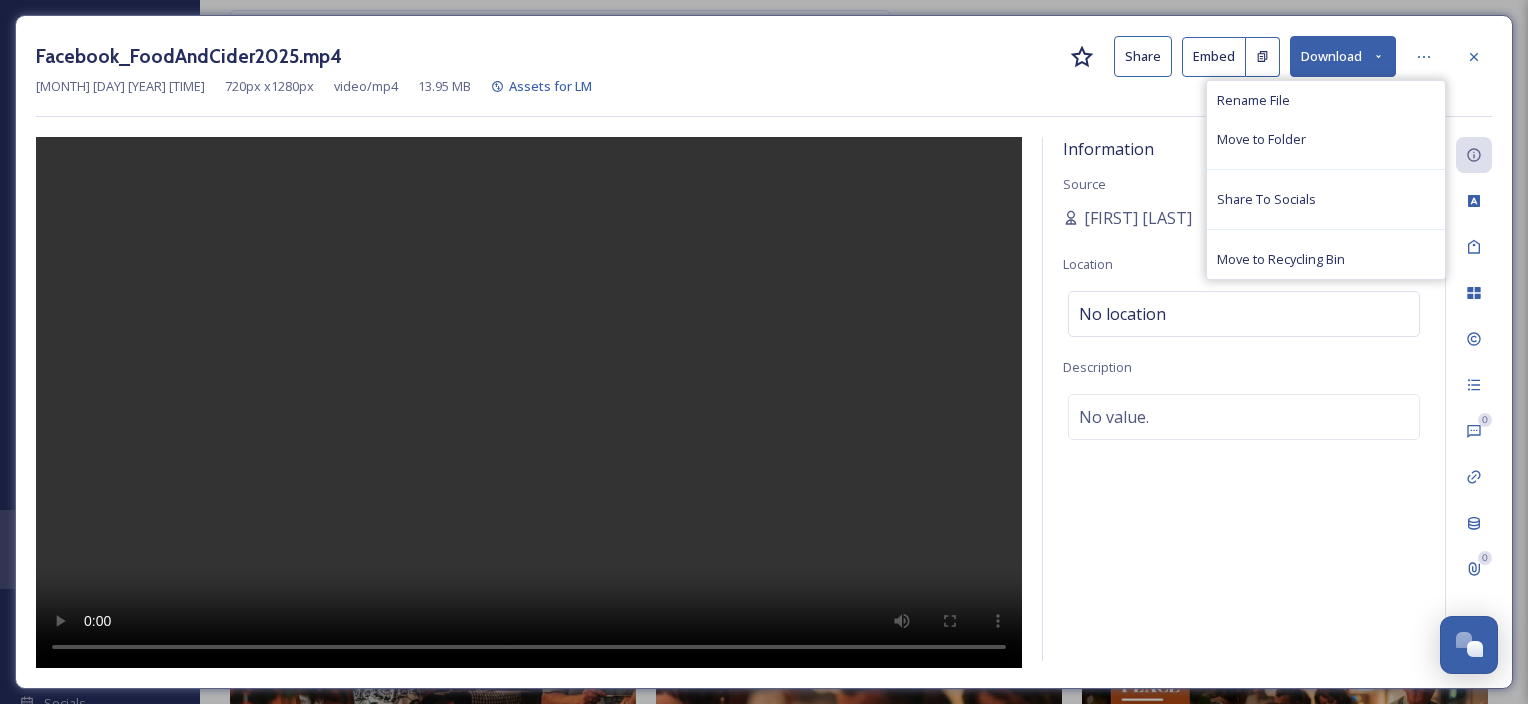 click at bounding box center [529, 402] 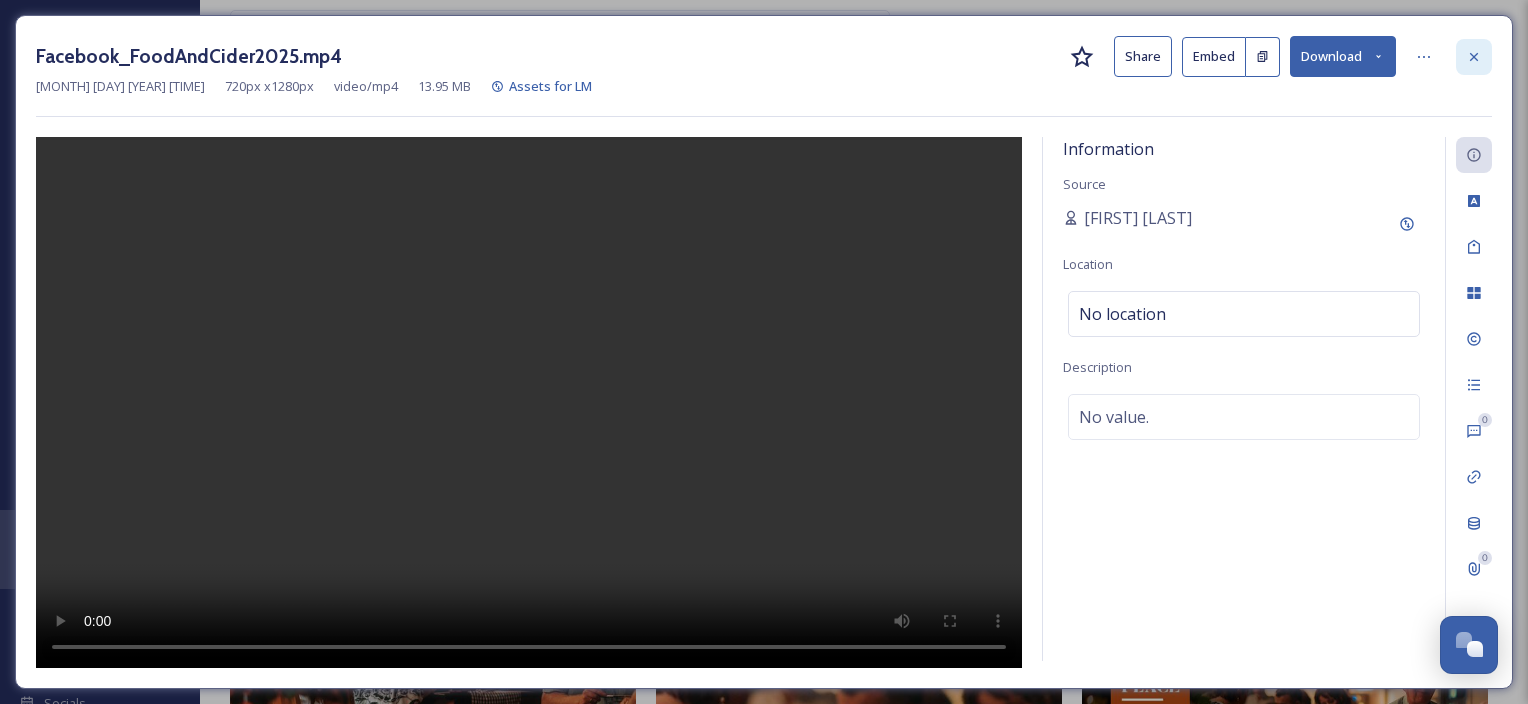 click 